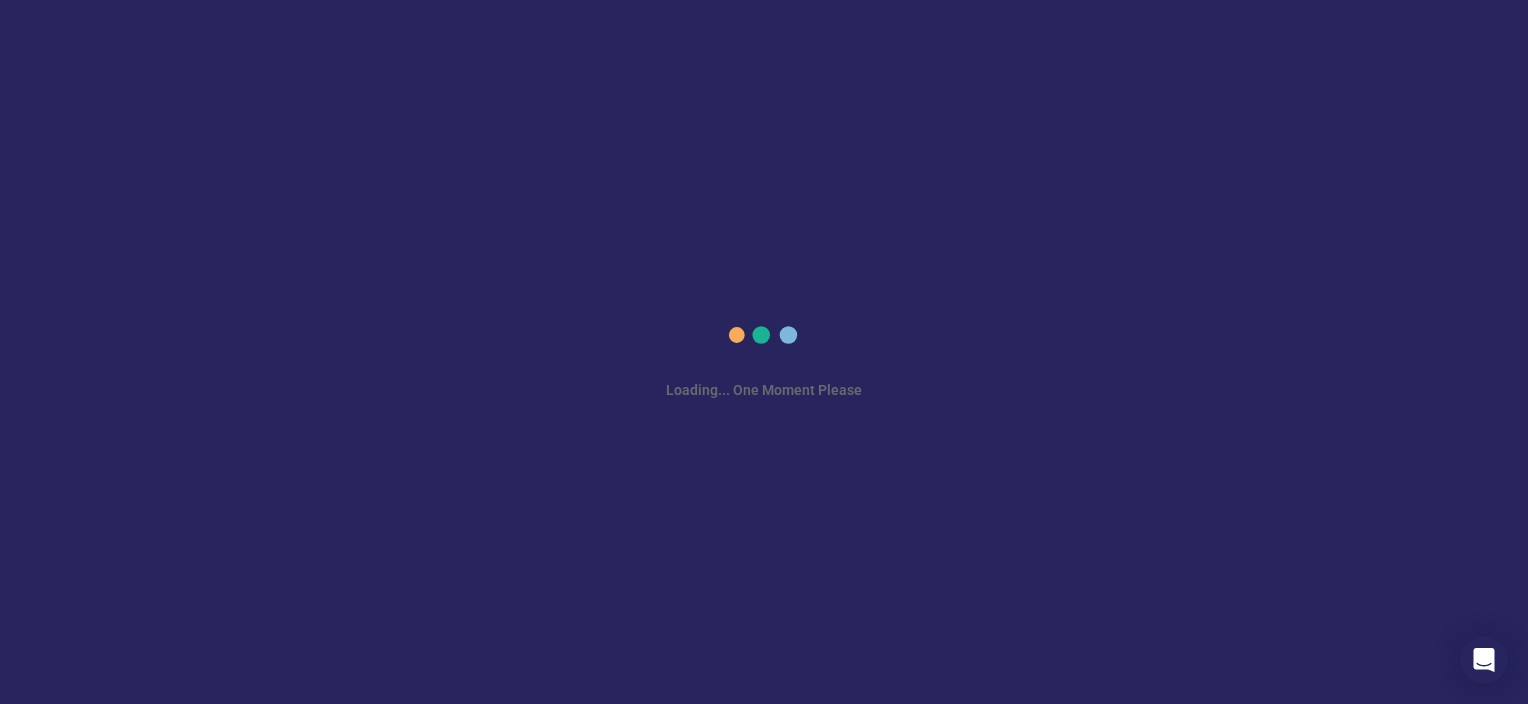 scroll, scrollTop: 0, scrollLeft: 0, axis: both 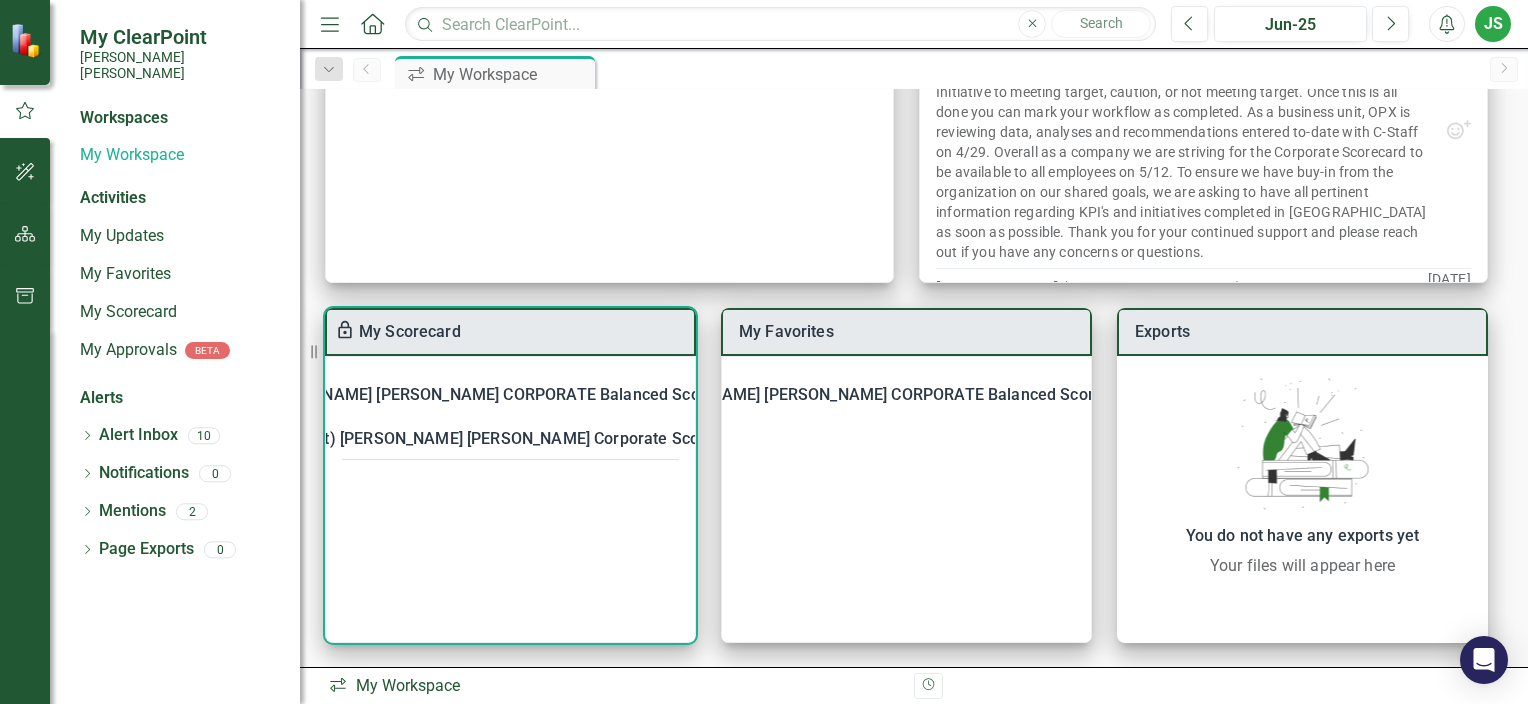 click on "[PERSON_NAME] [PERSON_NAME] CORPORATE Balanced Scorecard" at bounding box center [498, 395] 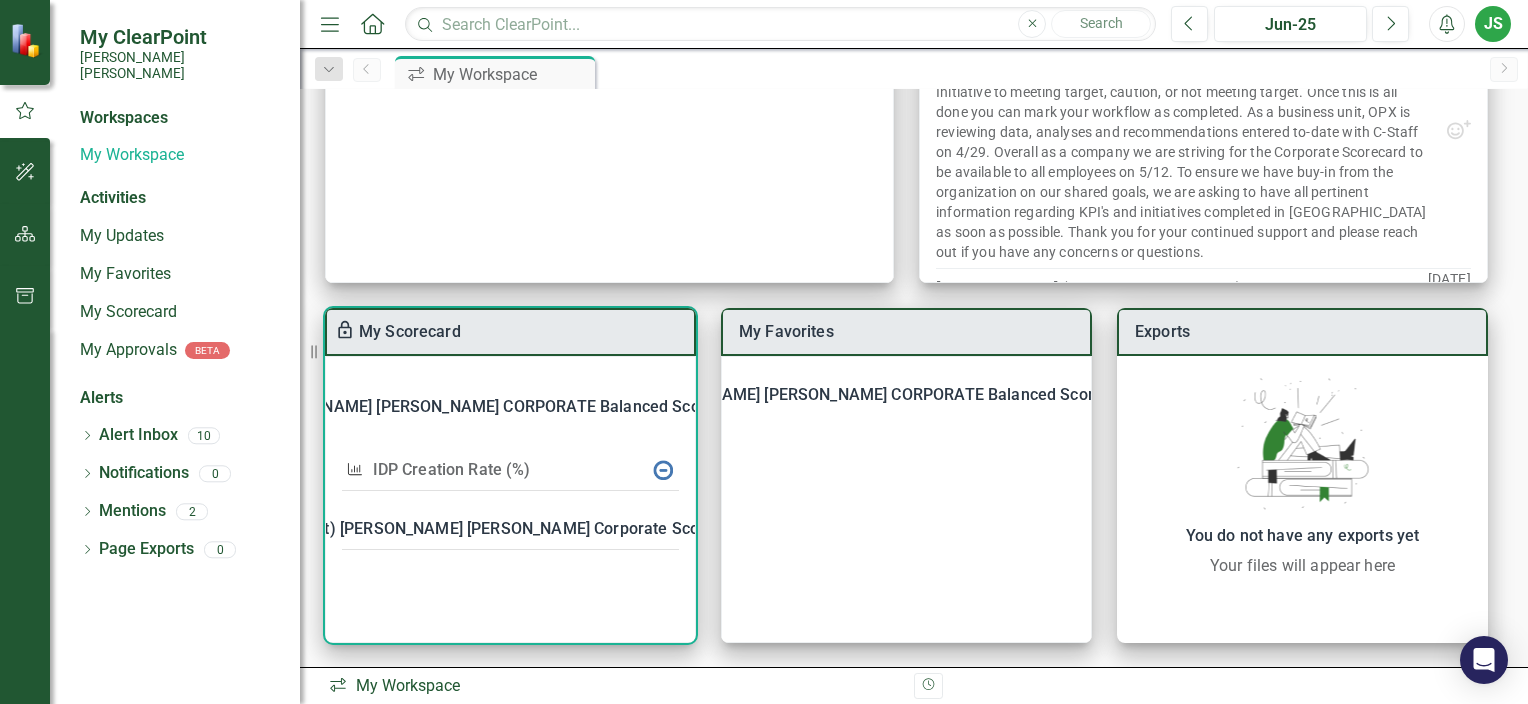 click on "IDP Creation Rate (%)" at bounding box center (452, 469) 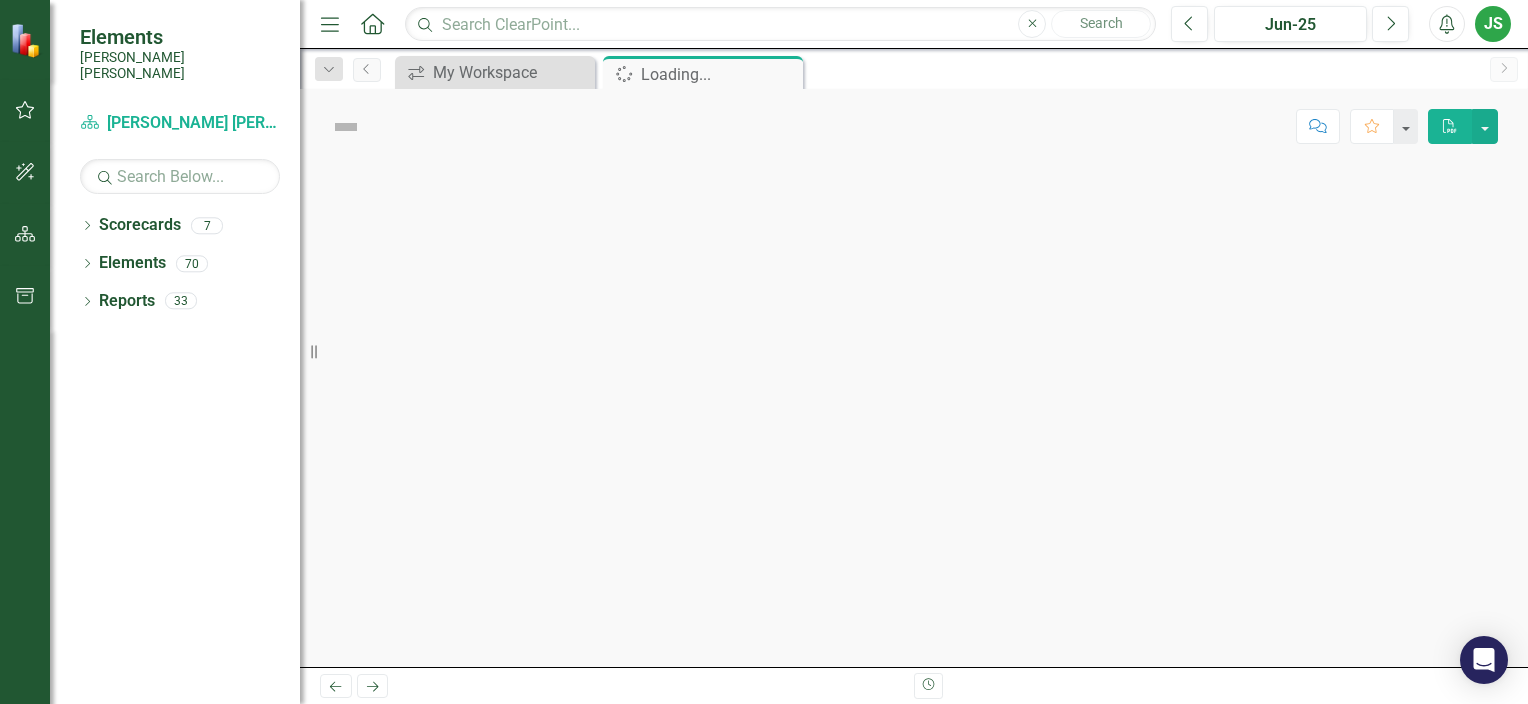 scroll, scrollTop: 0, scrollLeft: 0, axis: both 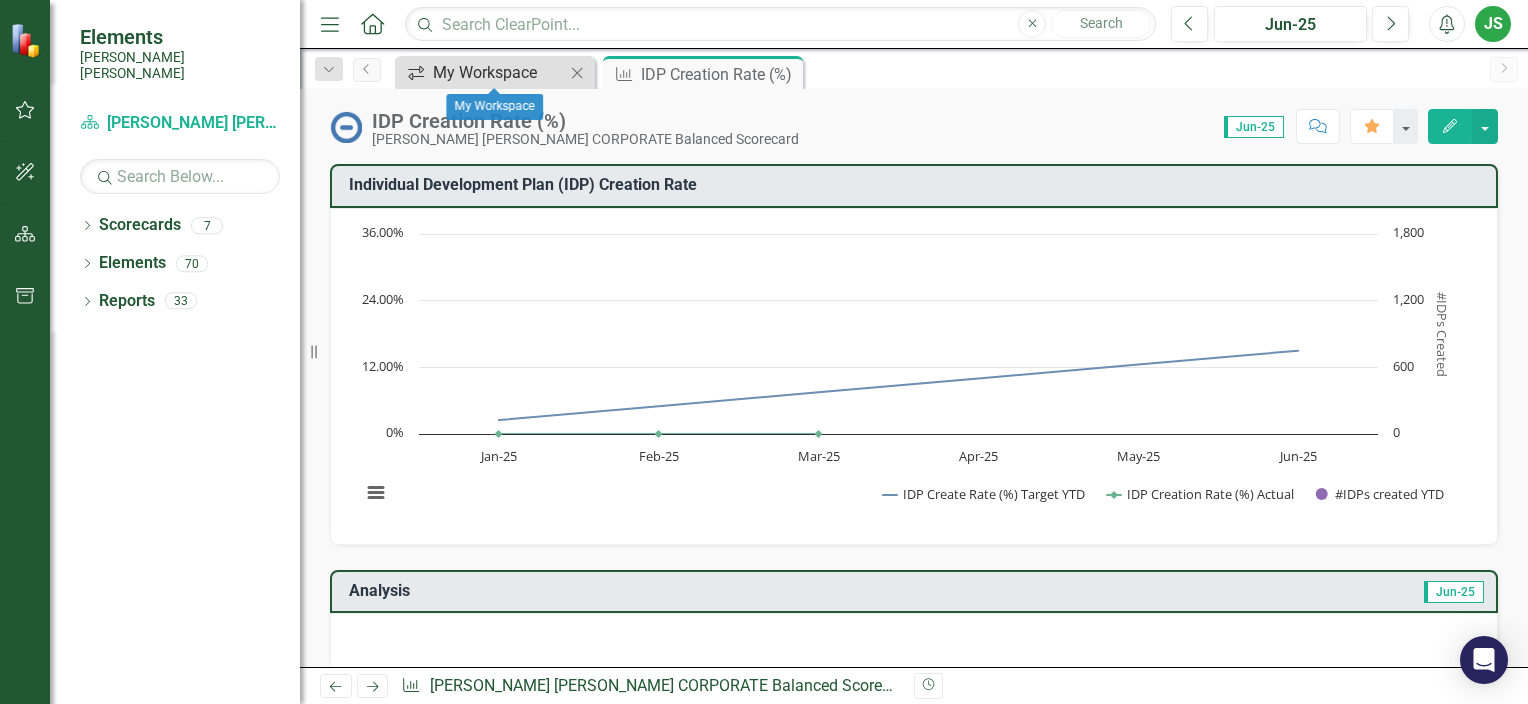click on "icon.workspace My Workspace" at bounding box center (482, 72) 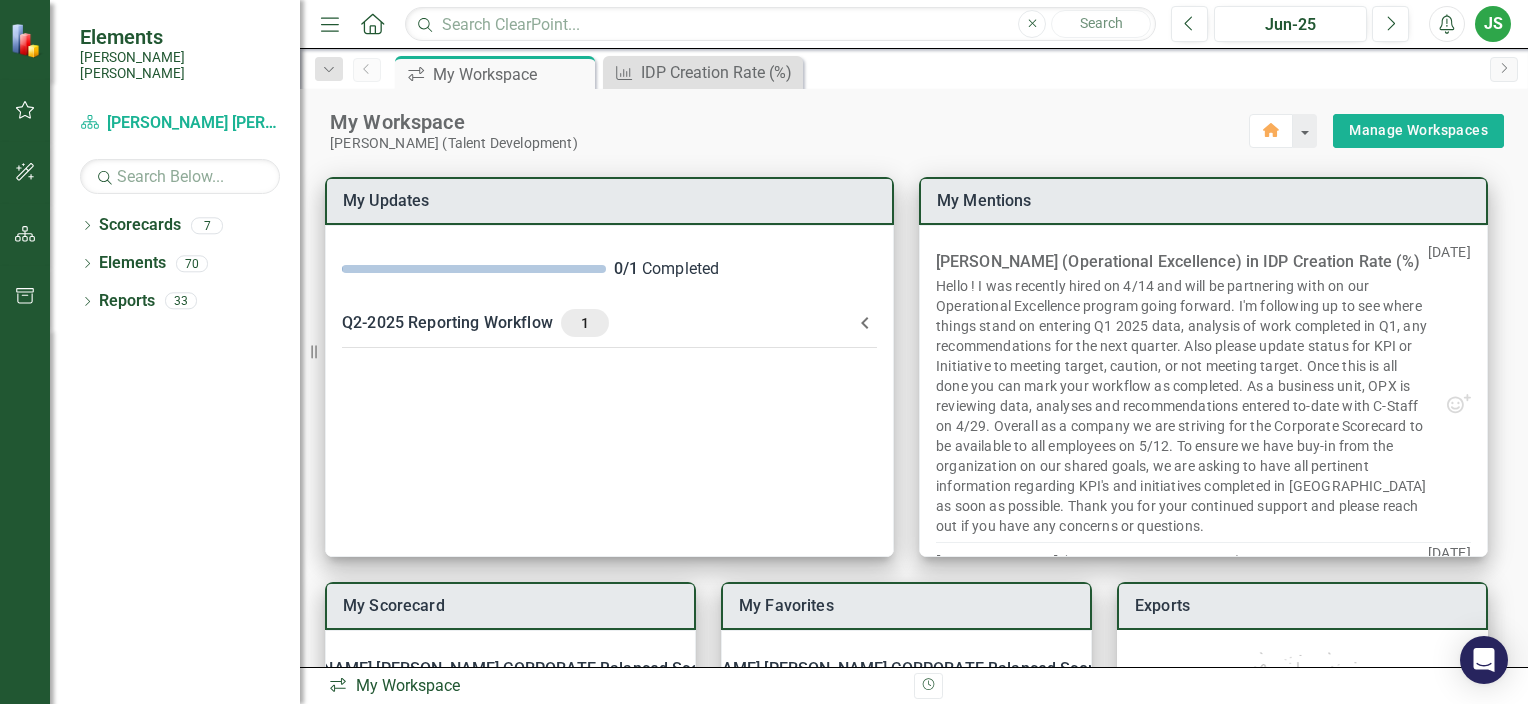 scroll, scrollTop: 274, scrollLeft: 0, axis: vertical 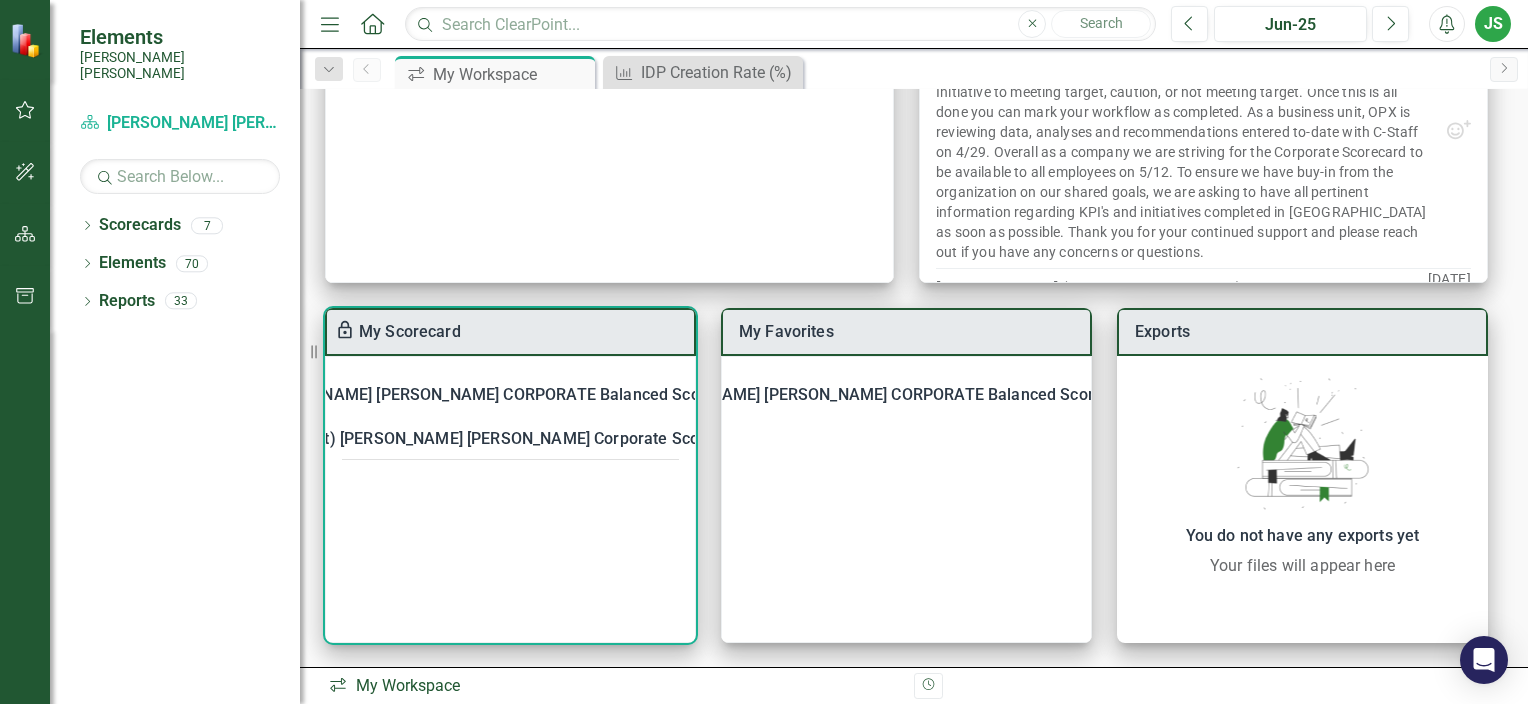 click on "2024 (Pilot) [PERSON_NAME] [PERSON_NAME] Corporate Scorecard" at bounding box center [498, 439] 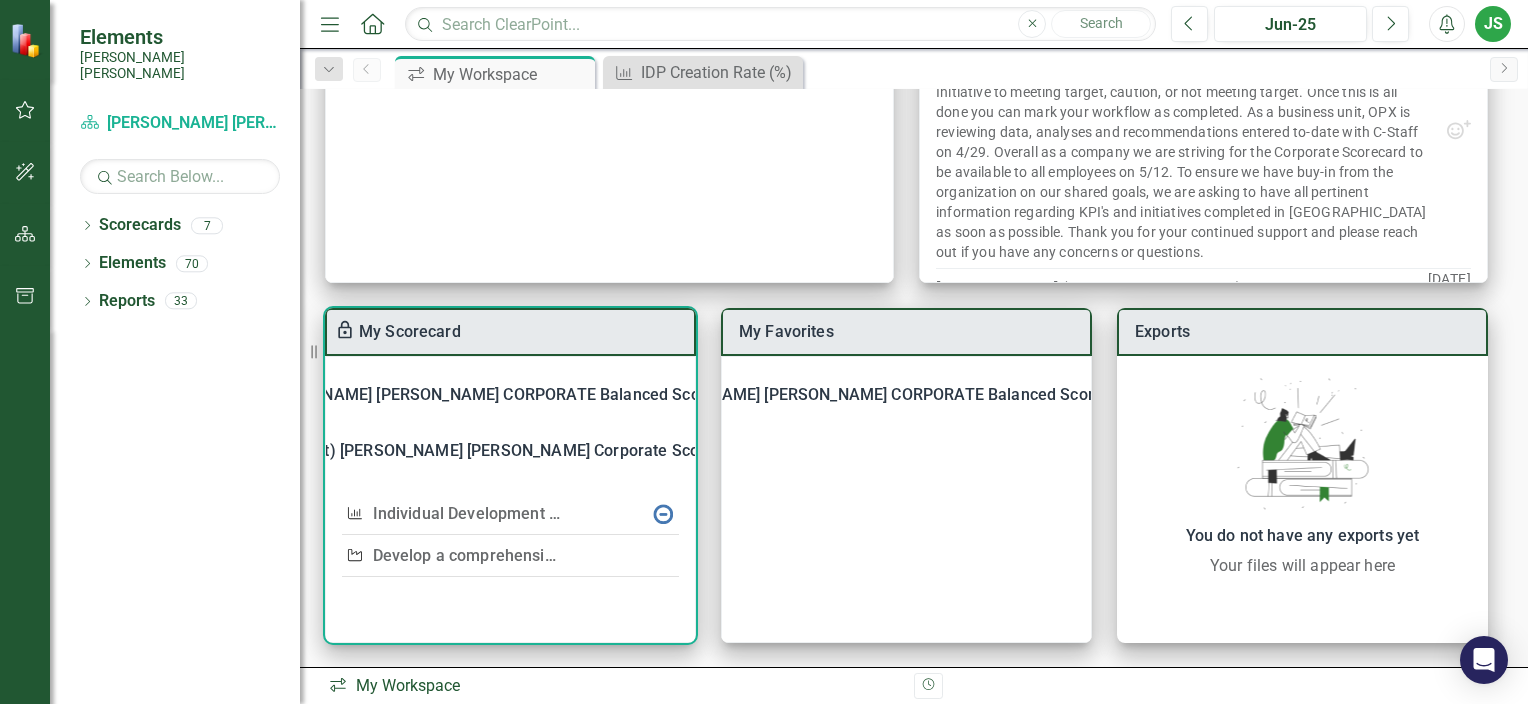 click on "Individual Development Plan Creation Rate" at bounding box center [529, 513] 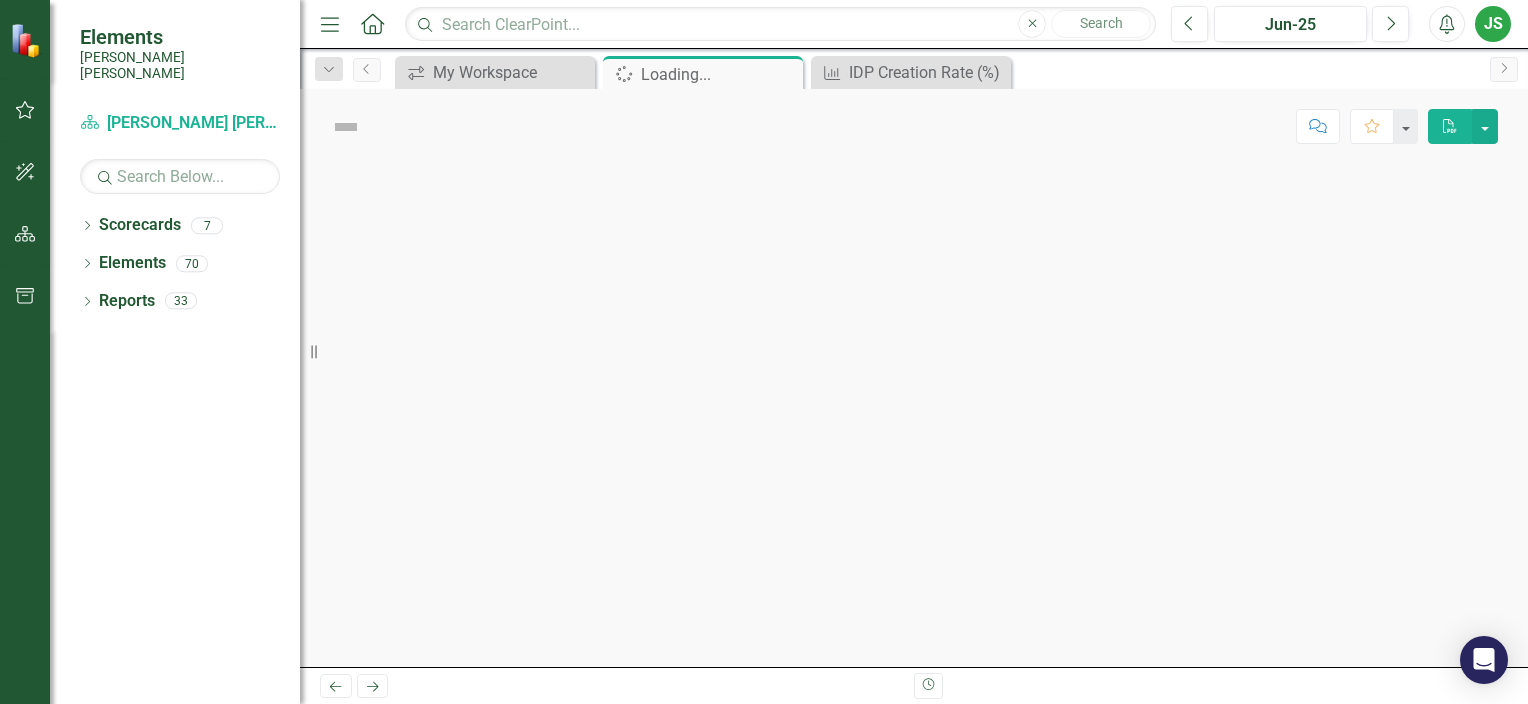 scroll, scrollTop: 0, scrollLeft: 0, axis: both 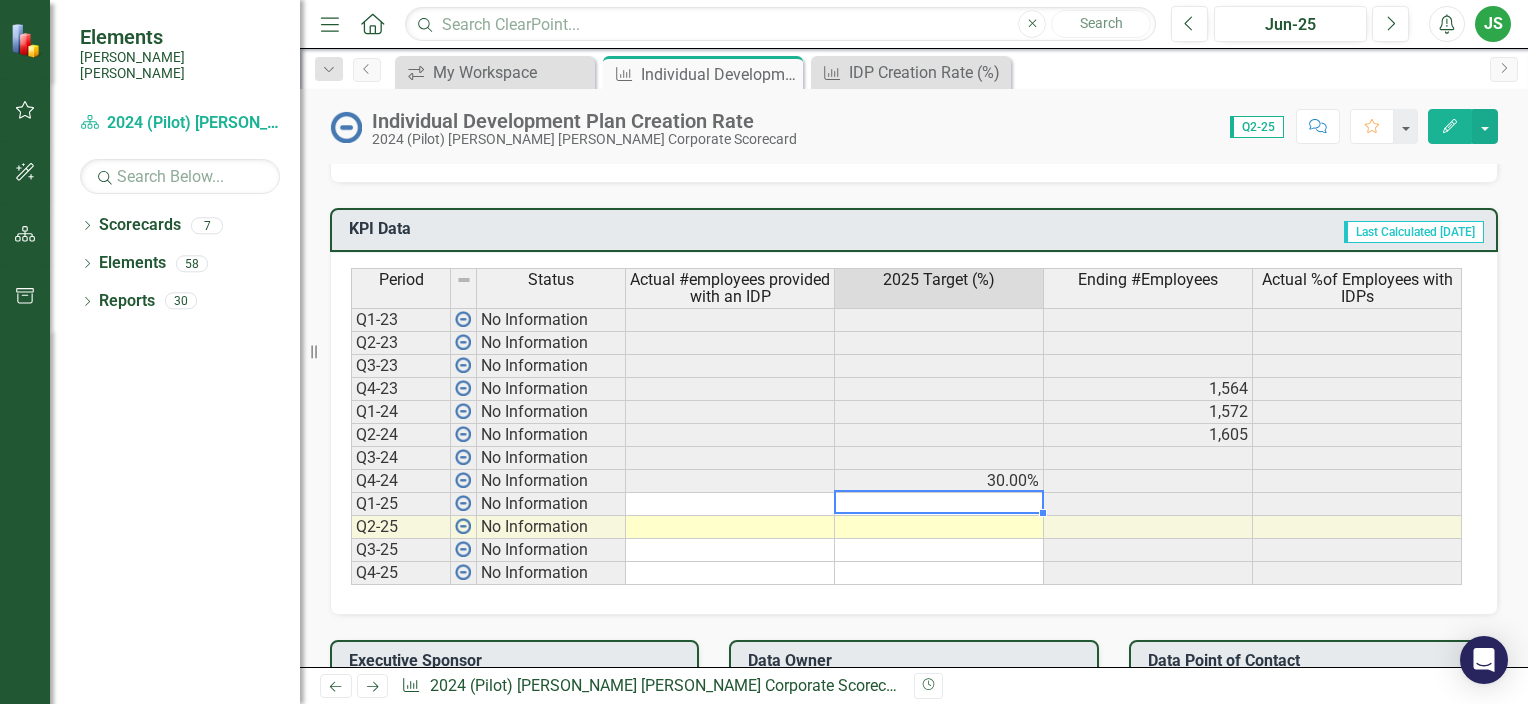 click at bounding box center (939, 504) 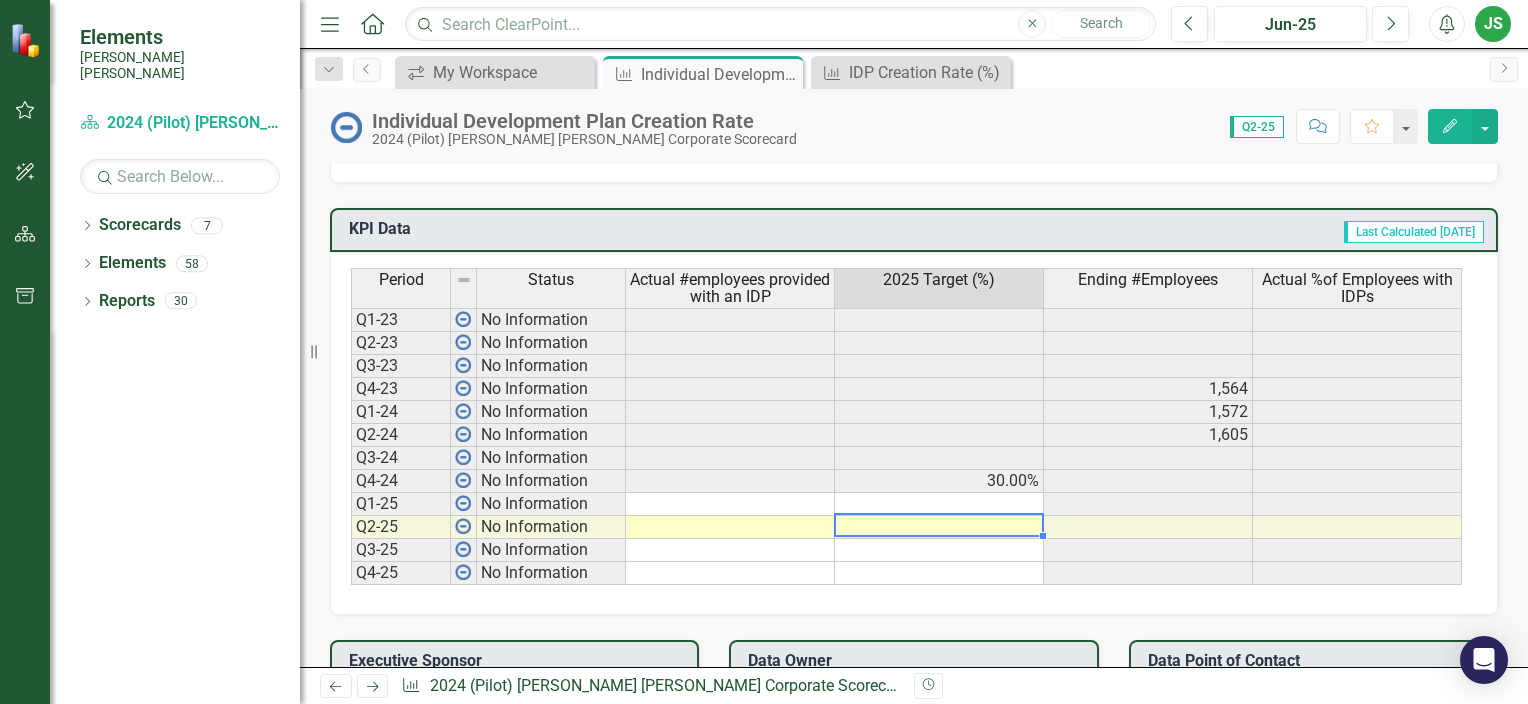 click at bounding box center [939, 527] 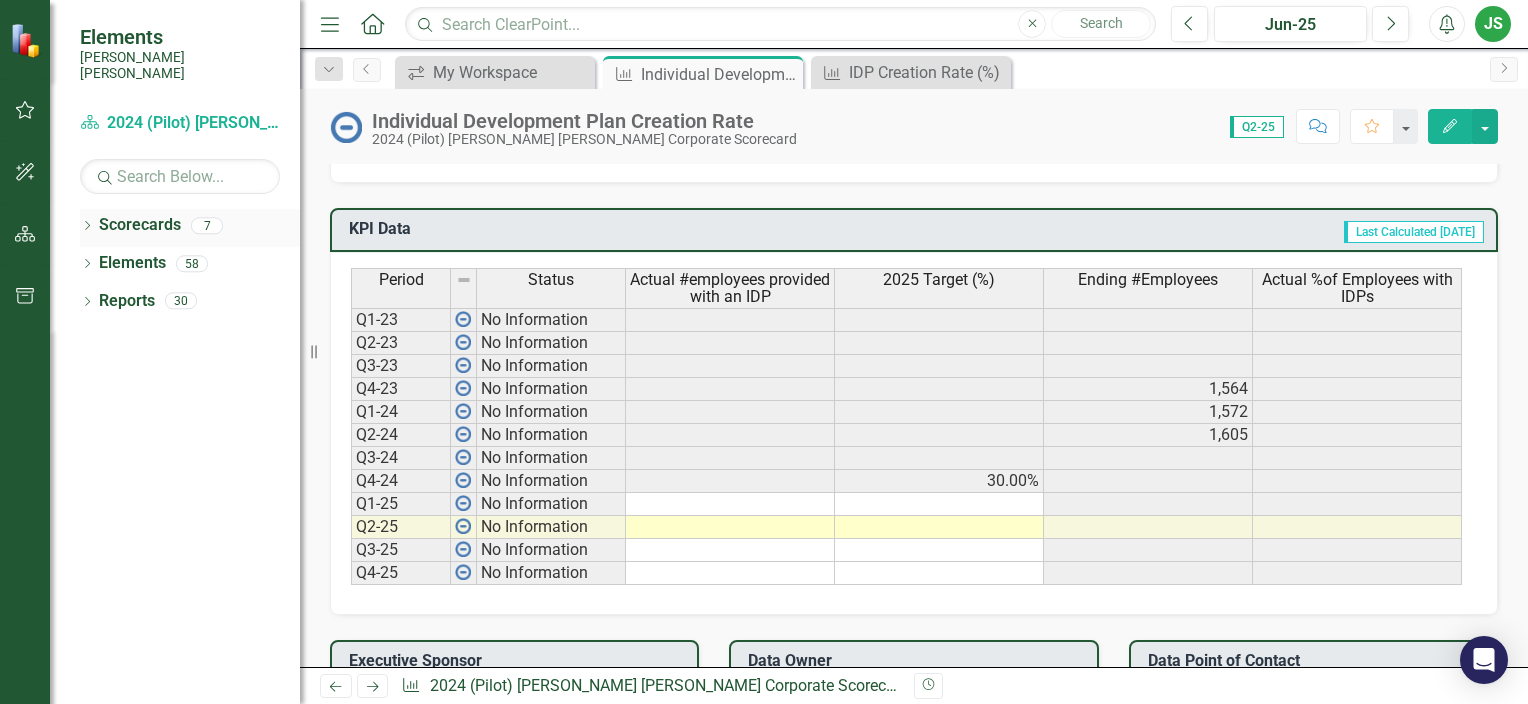 click on "Scorecards" at bounding box center (140, 225) 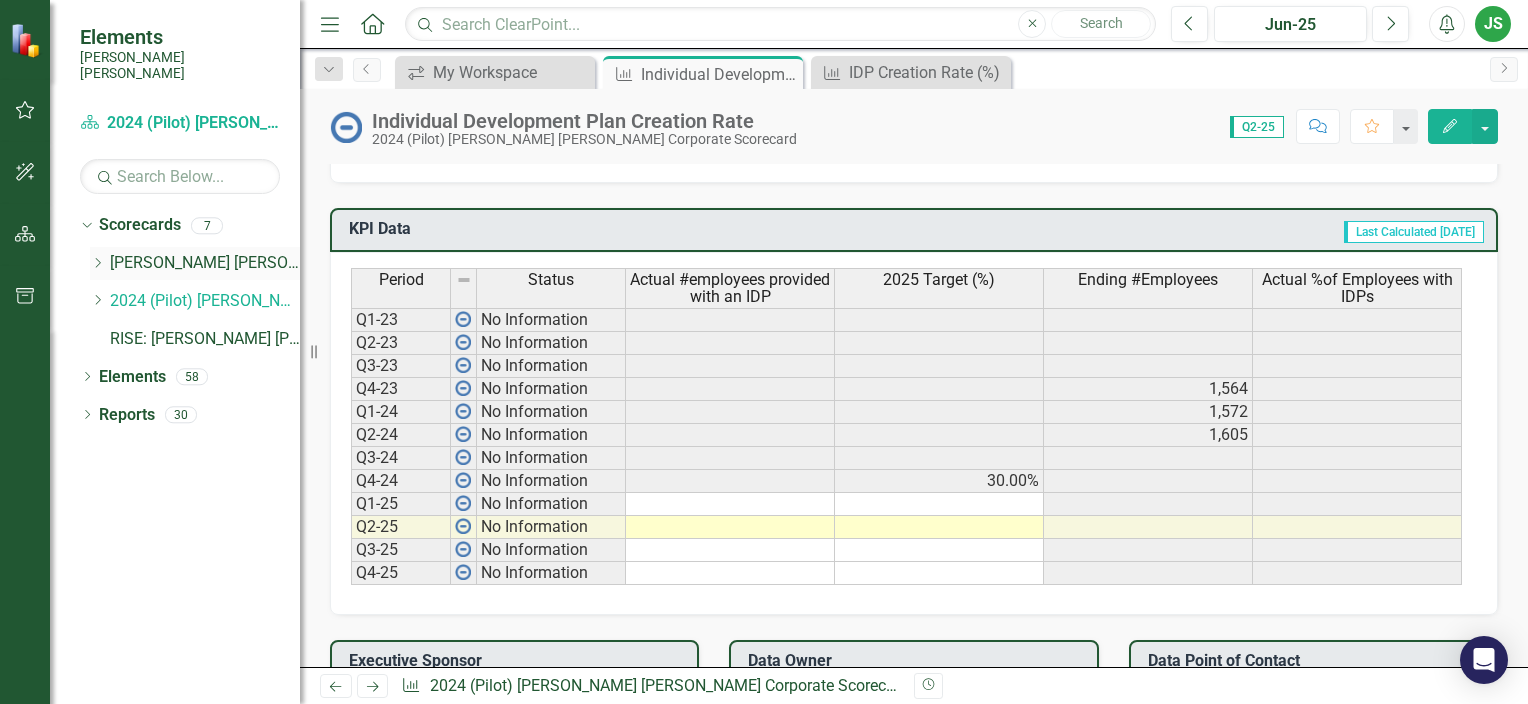 click on "Dropdown" 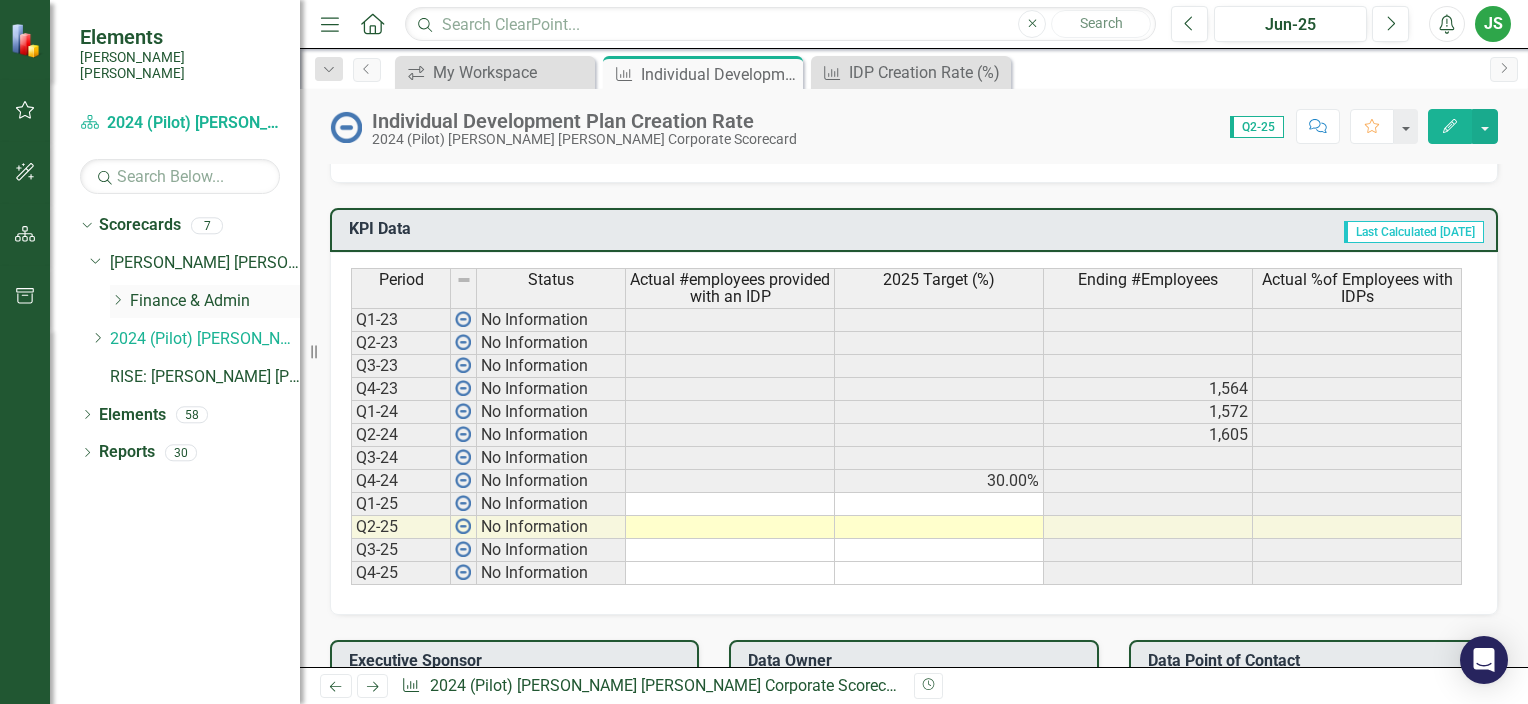 click on "Dropdown" 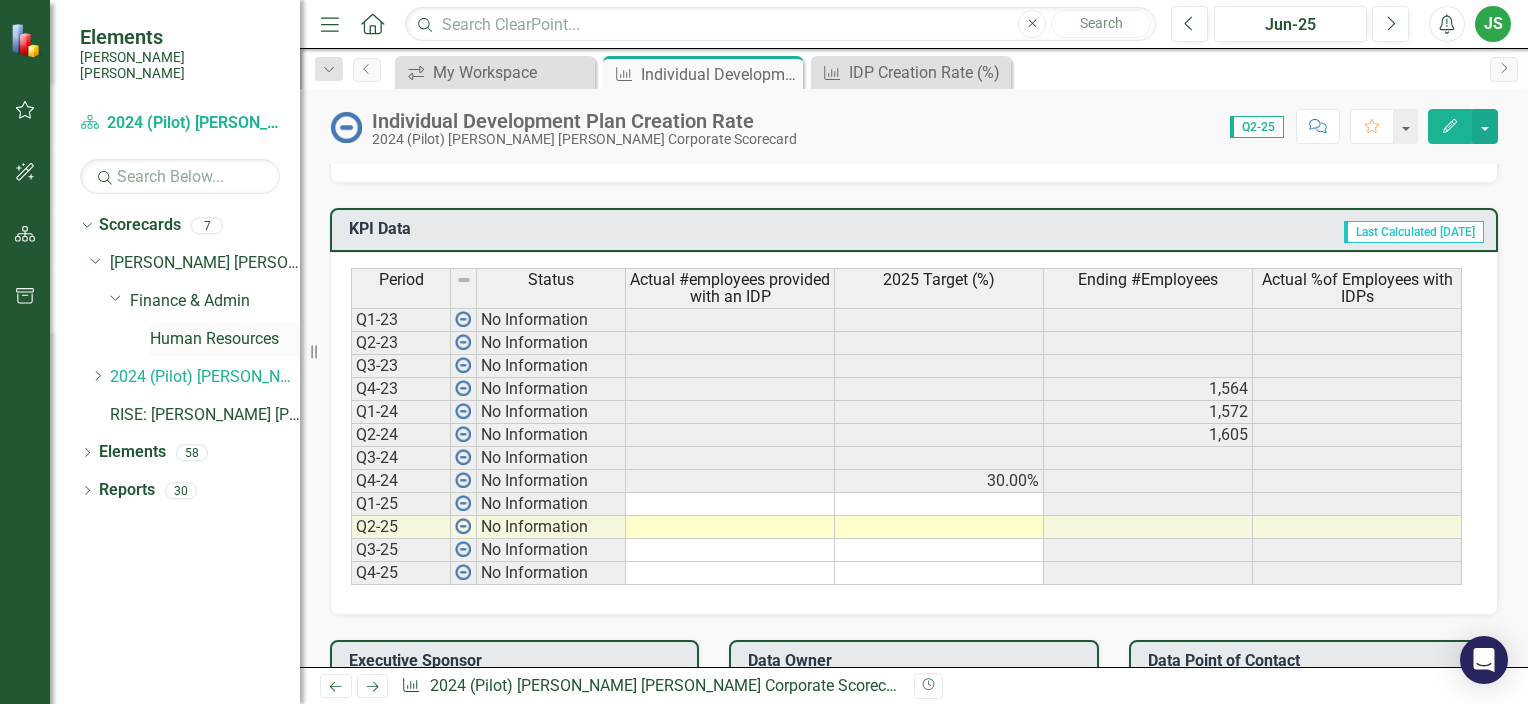 click on "Human Resources" at bounding box center (225, 339) 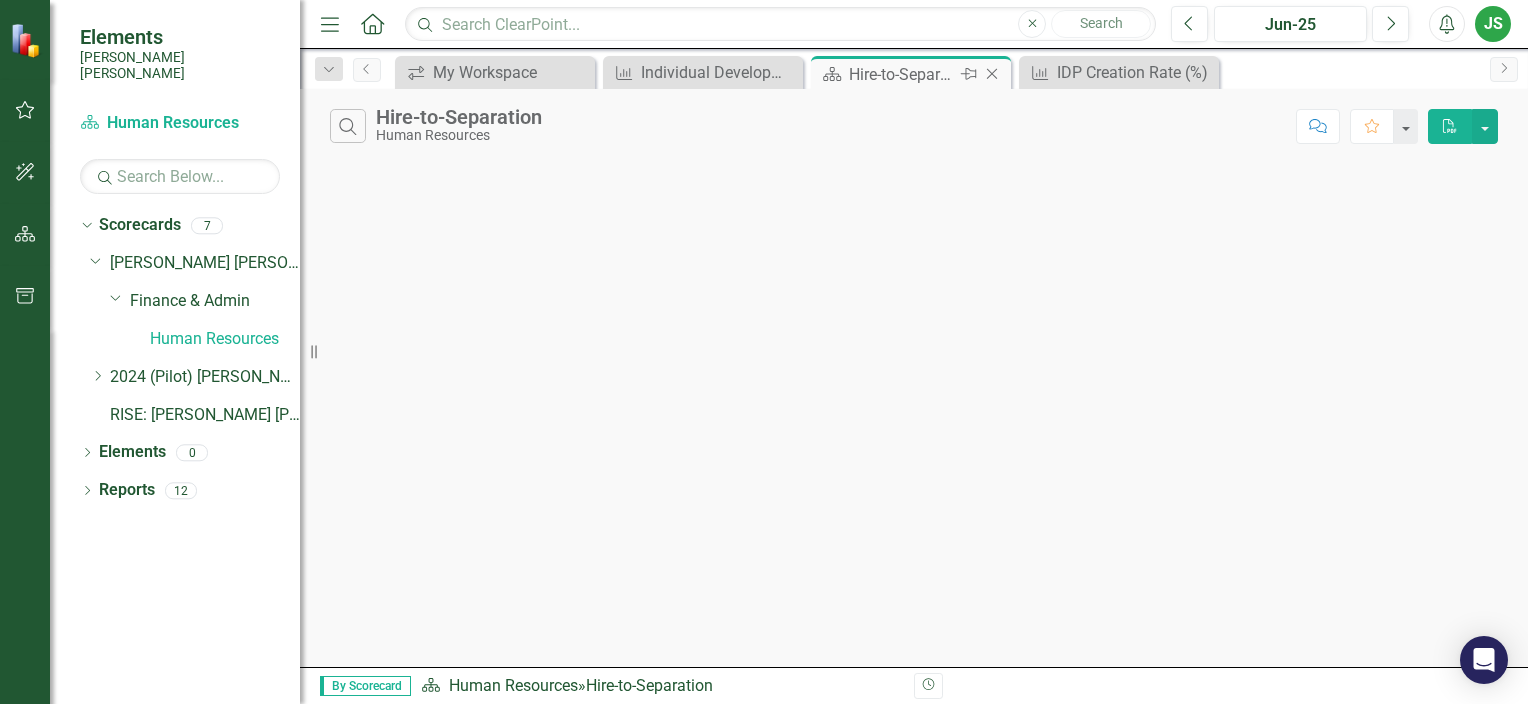 click on "Close" 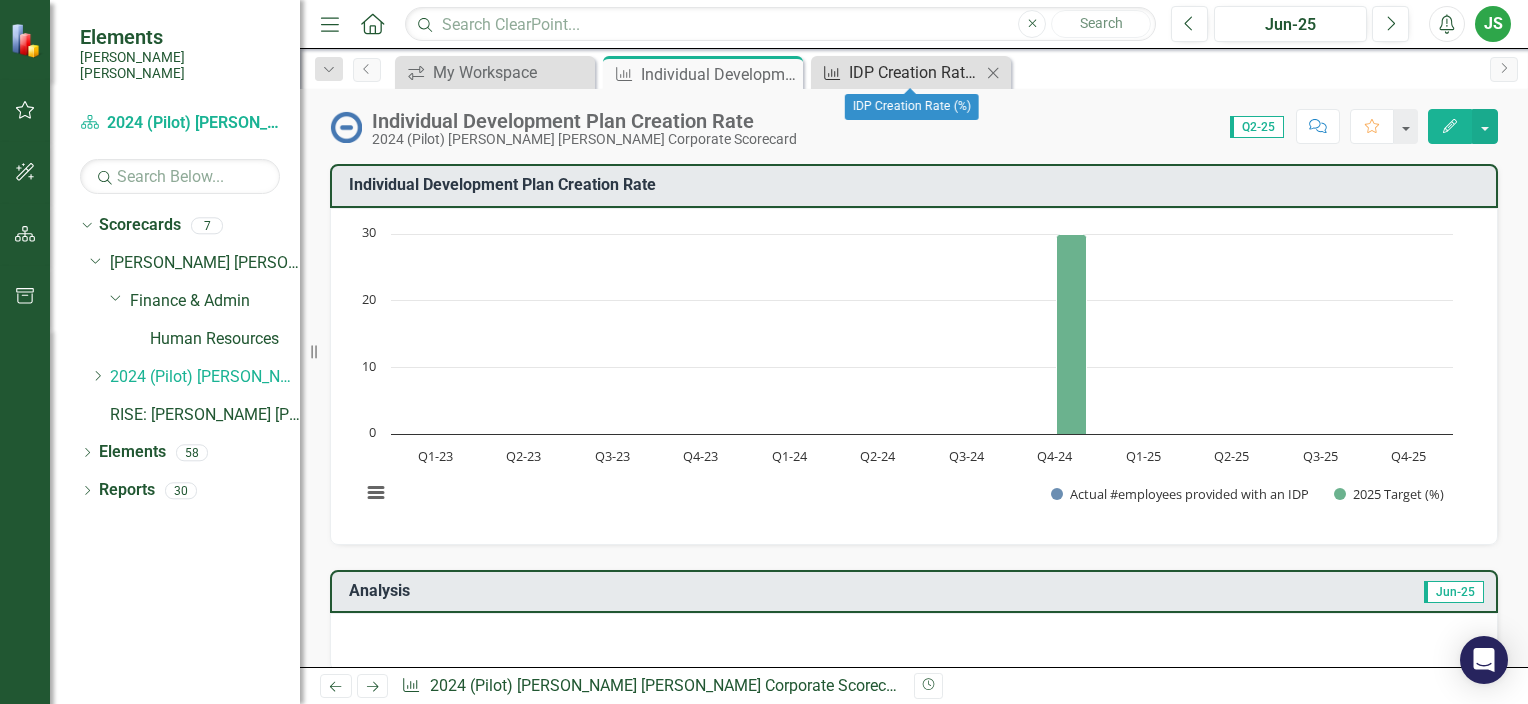 click on "IDP Creation Rate (%)" at bounding box center [915, 72] 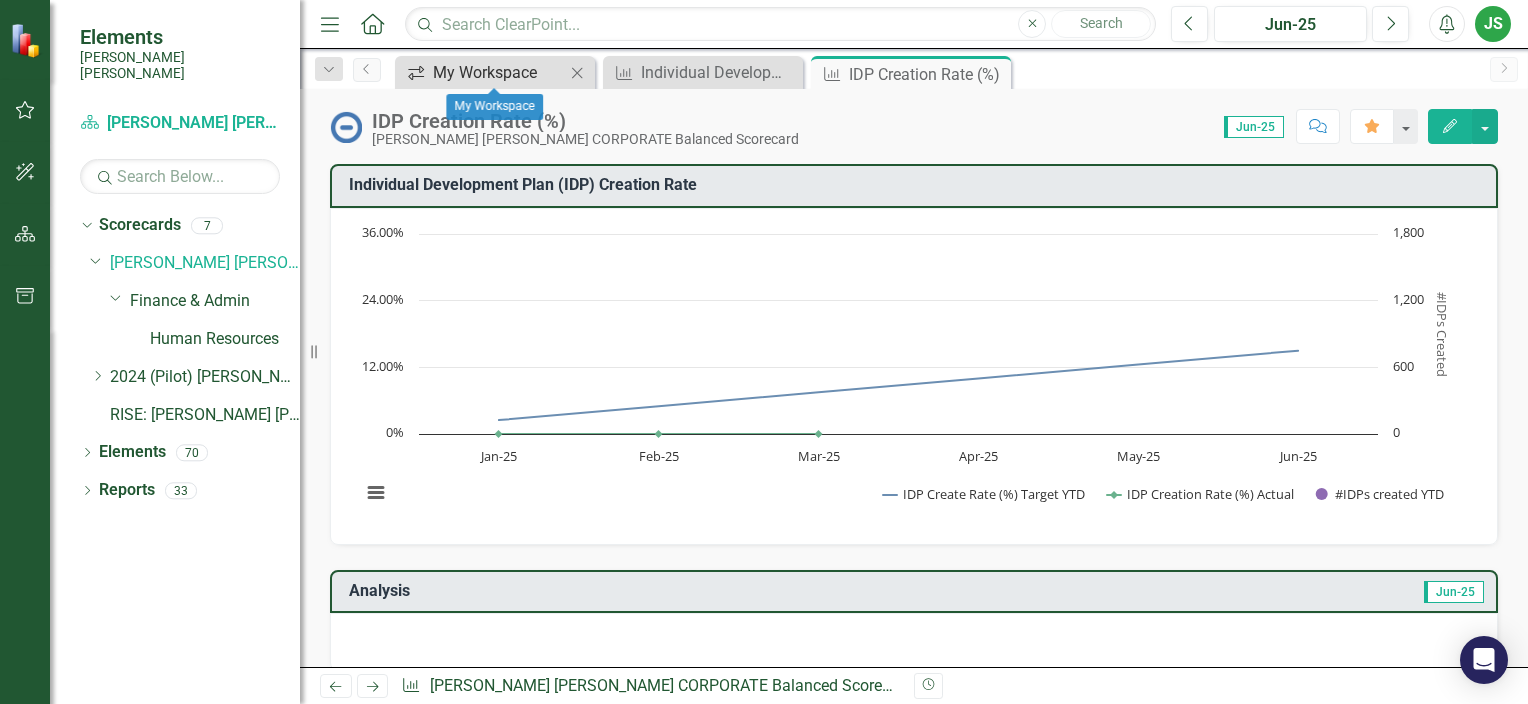 click on "My Workspace" at bounding box center (499, 72) 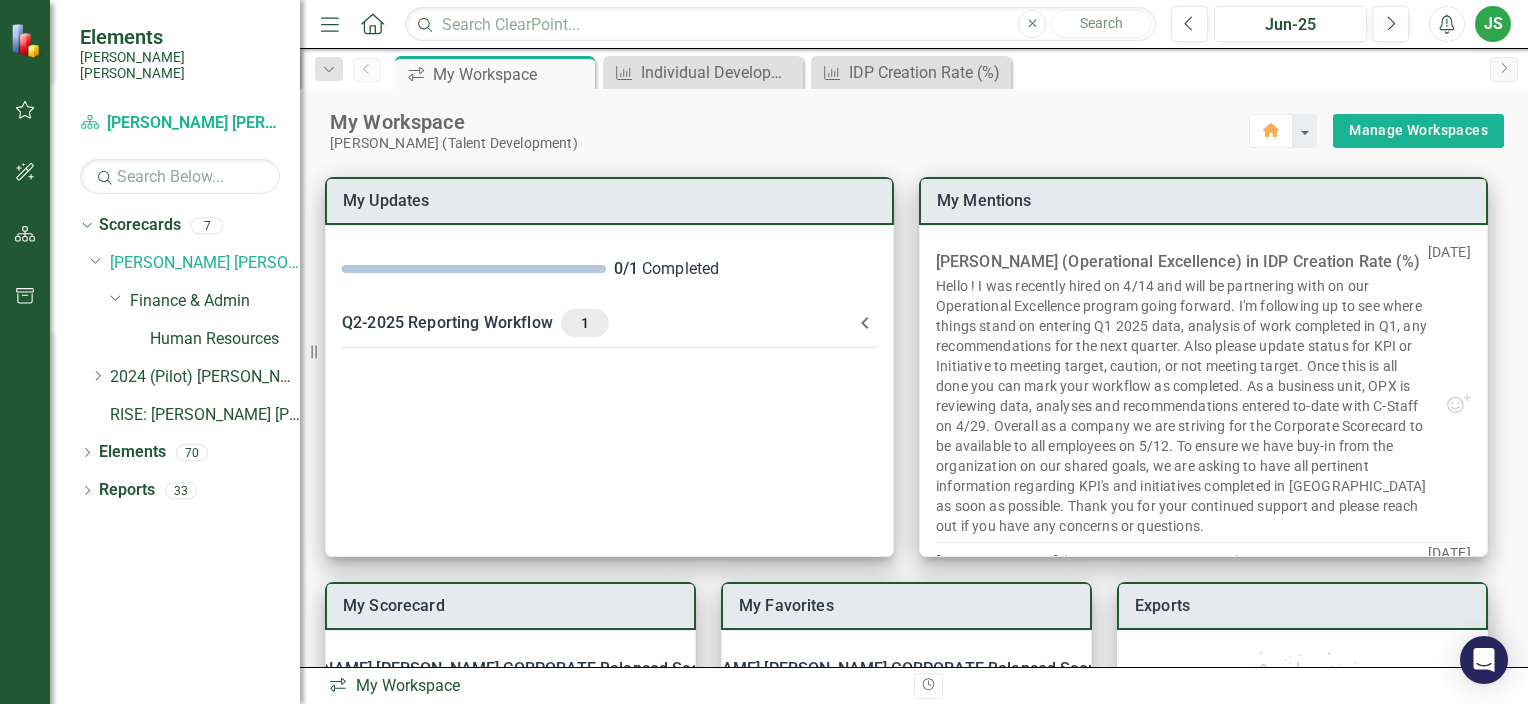 scroll, scrollTop: 28, scrollLeft: 0, axis: vertical 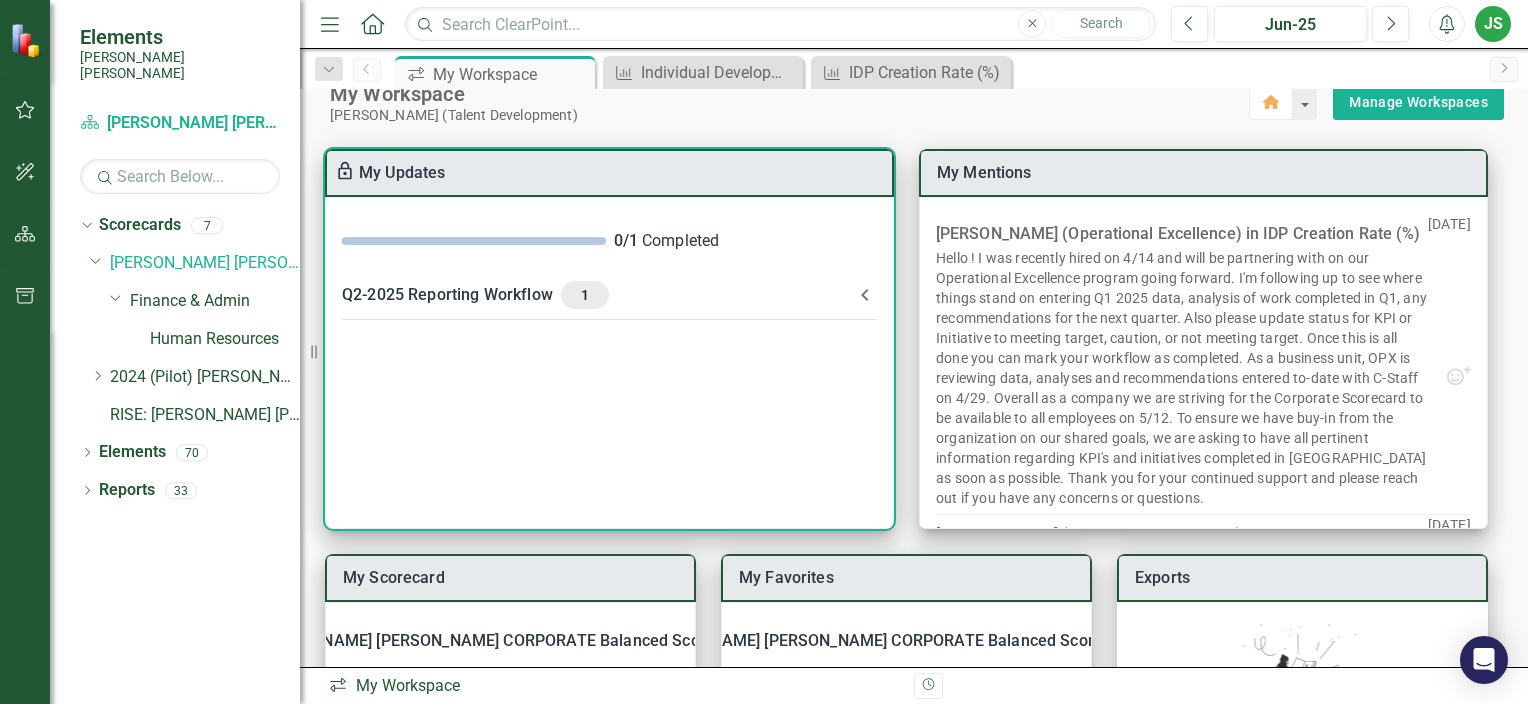 click on "1" at bounding box center [585, 295] 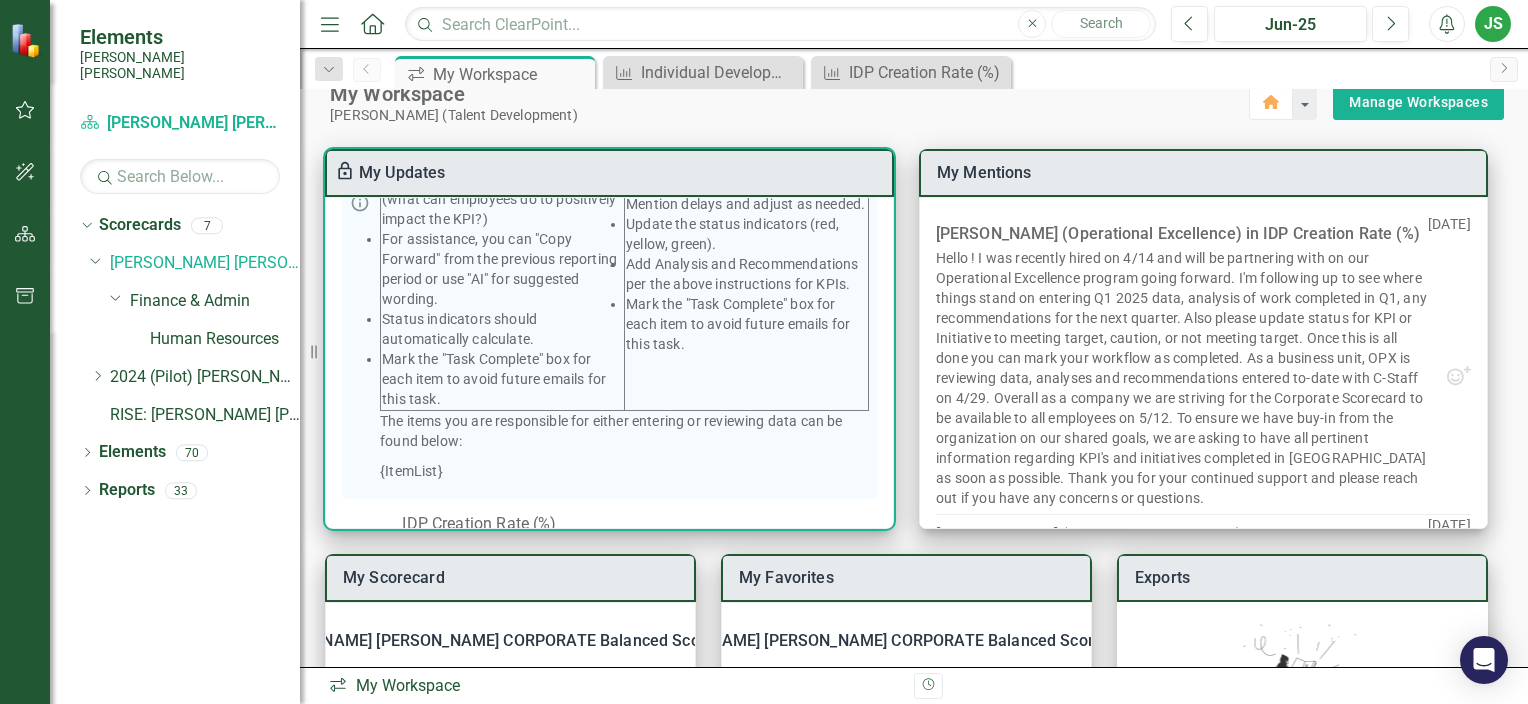 scroll, scrollTop: 506, scrollLeft: 0, axis: vertical 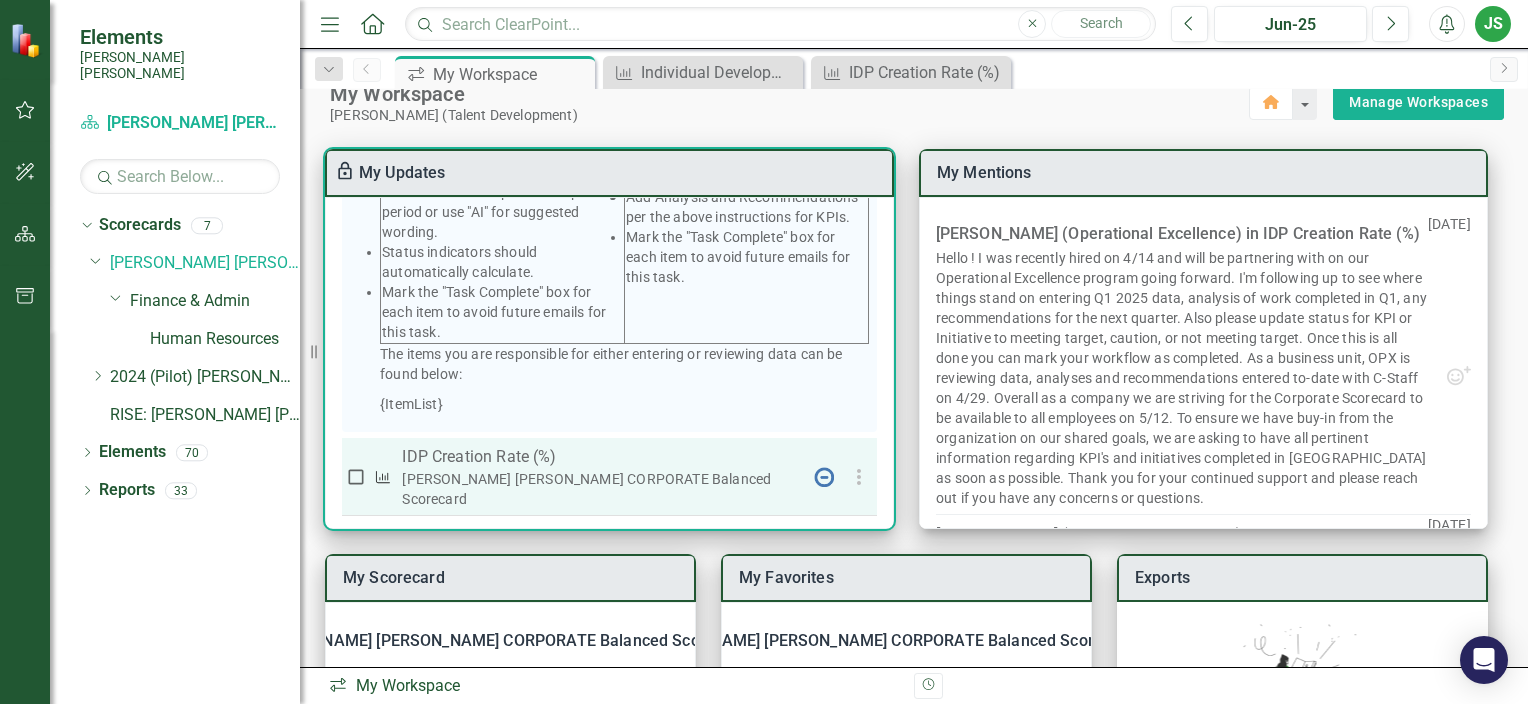 click on "[PERSON_NAME] [PERSON_NAME] CORPORATE Balanced Scorecard" at bounding box center [601, 489] 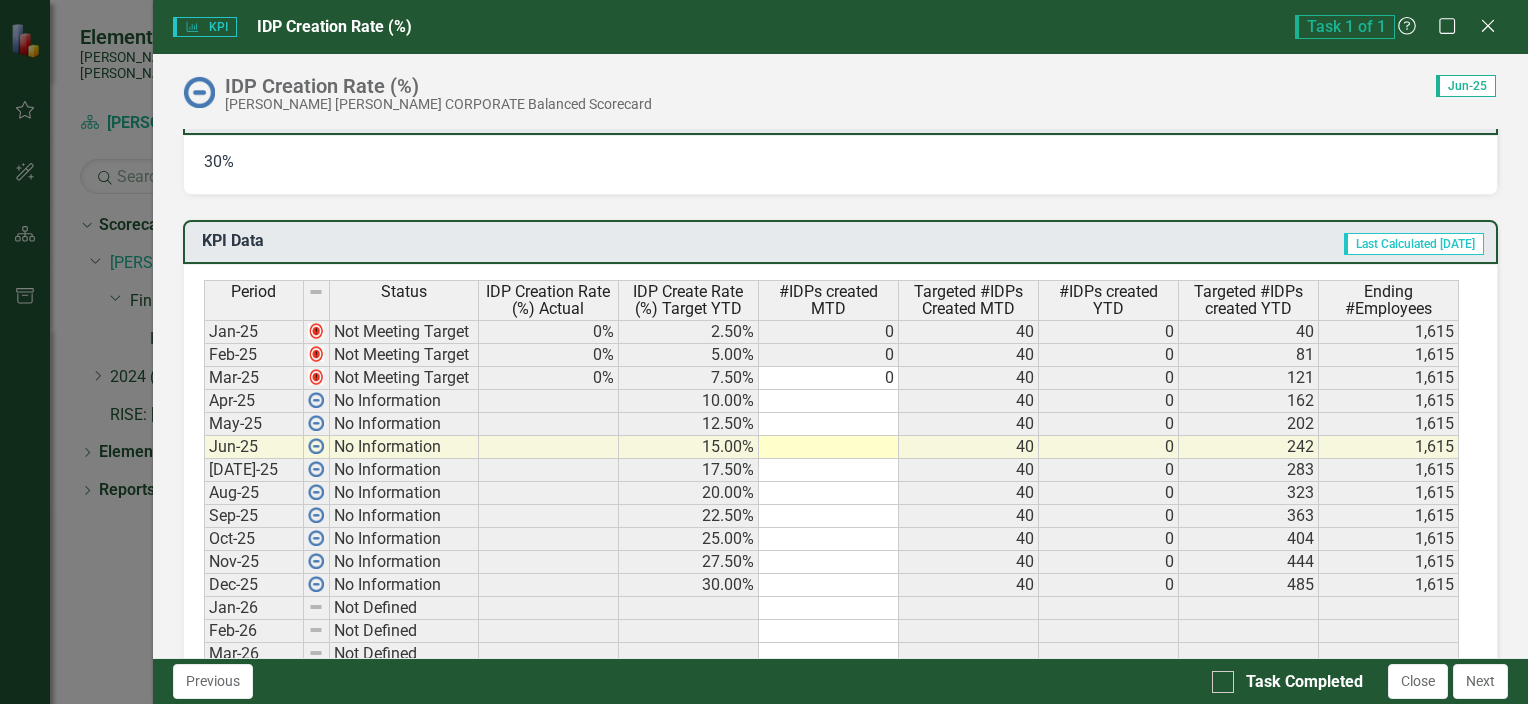 scroll, scrollTop: 1003, scrollLeft: 0, axis: vertical 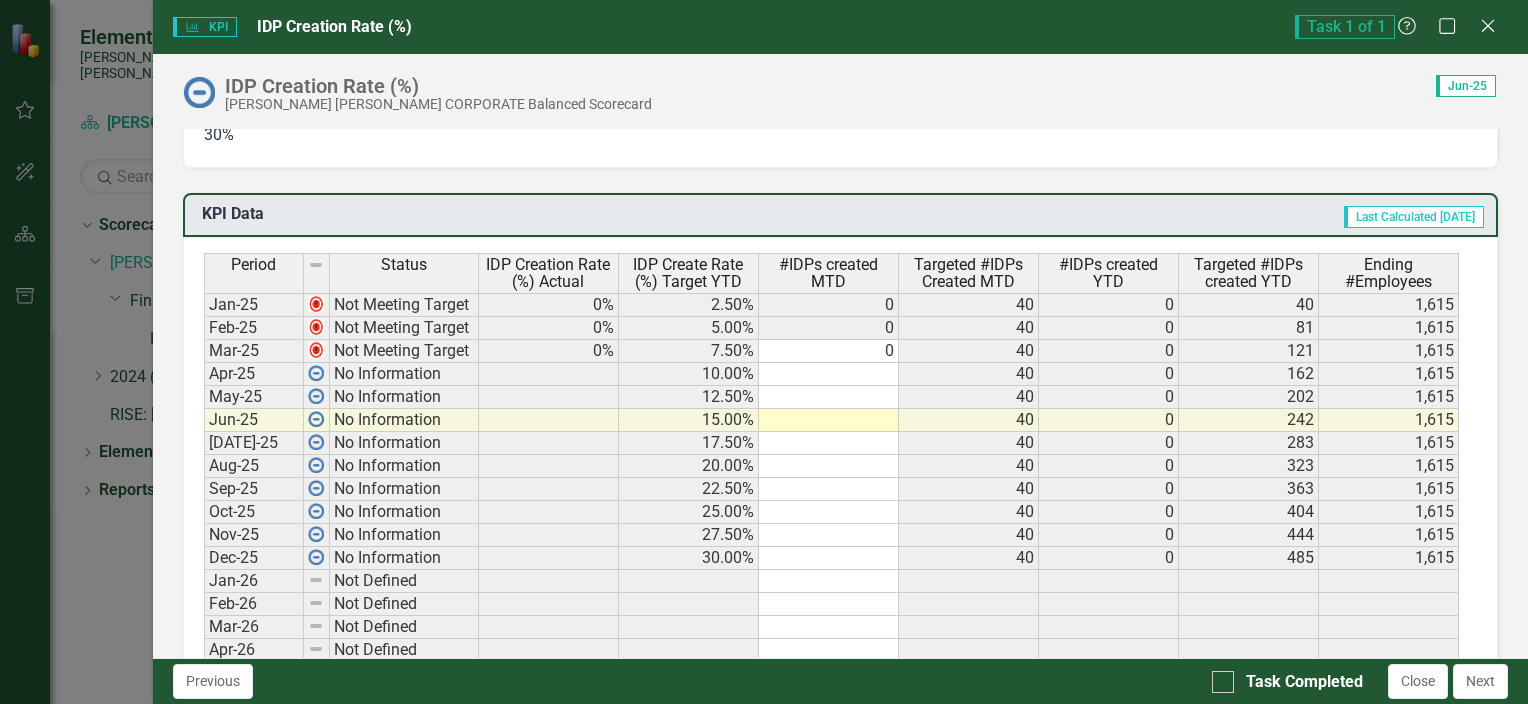 click at bounding box center (829, 420) 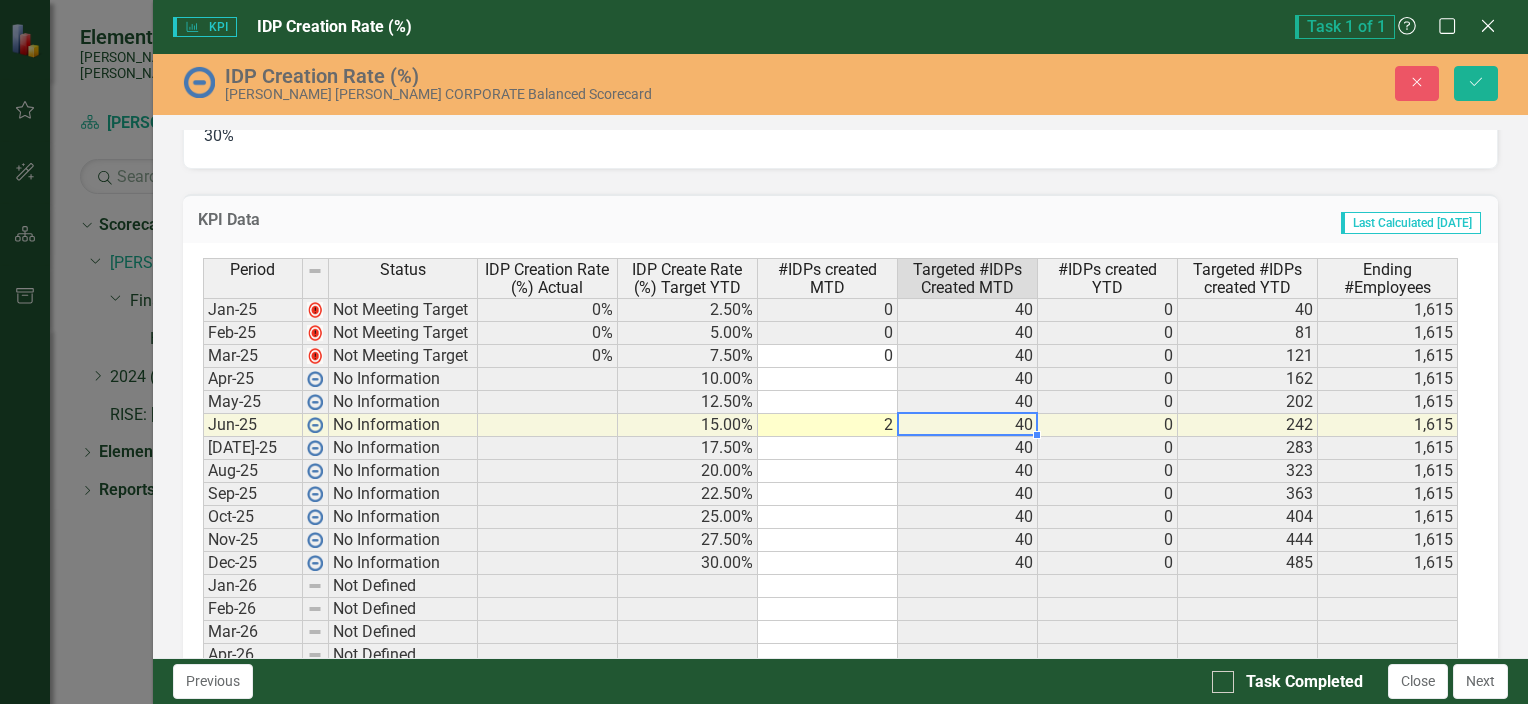 type on "2" 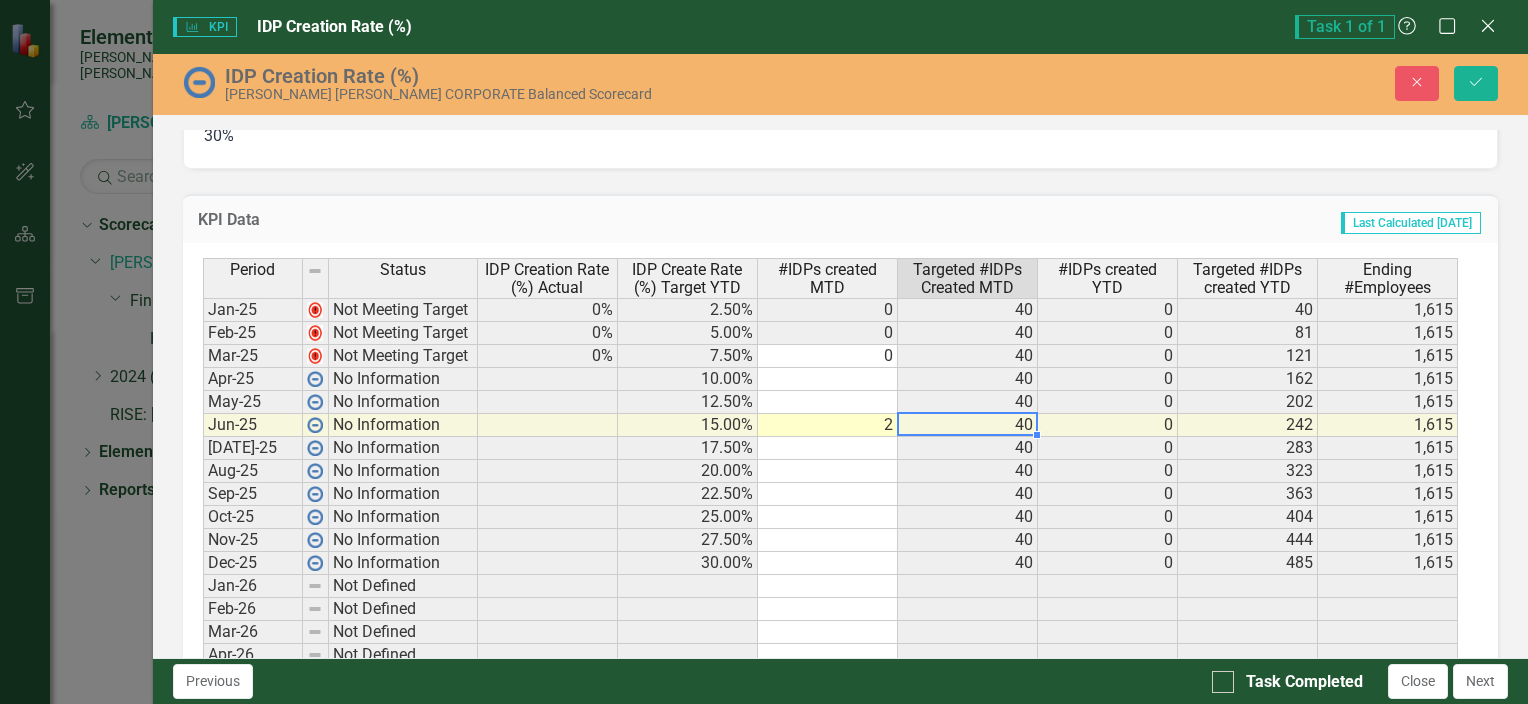 click at bounding box center (828, 448) 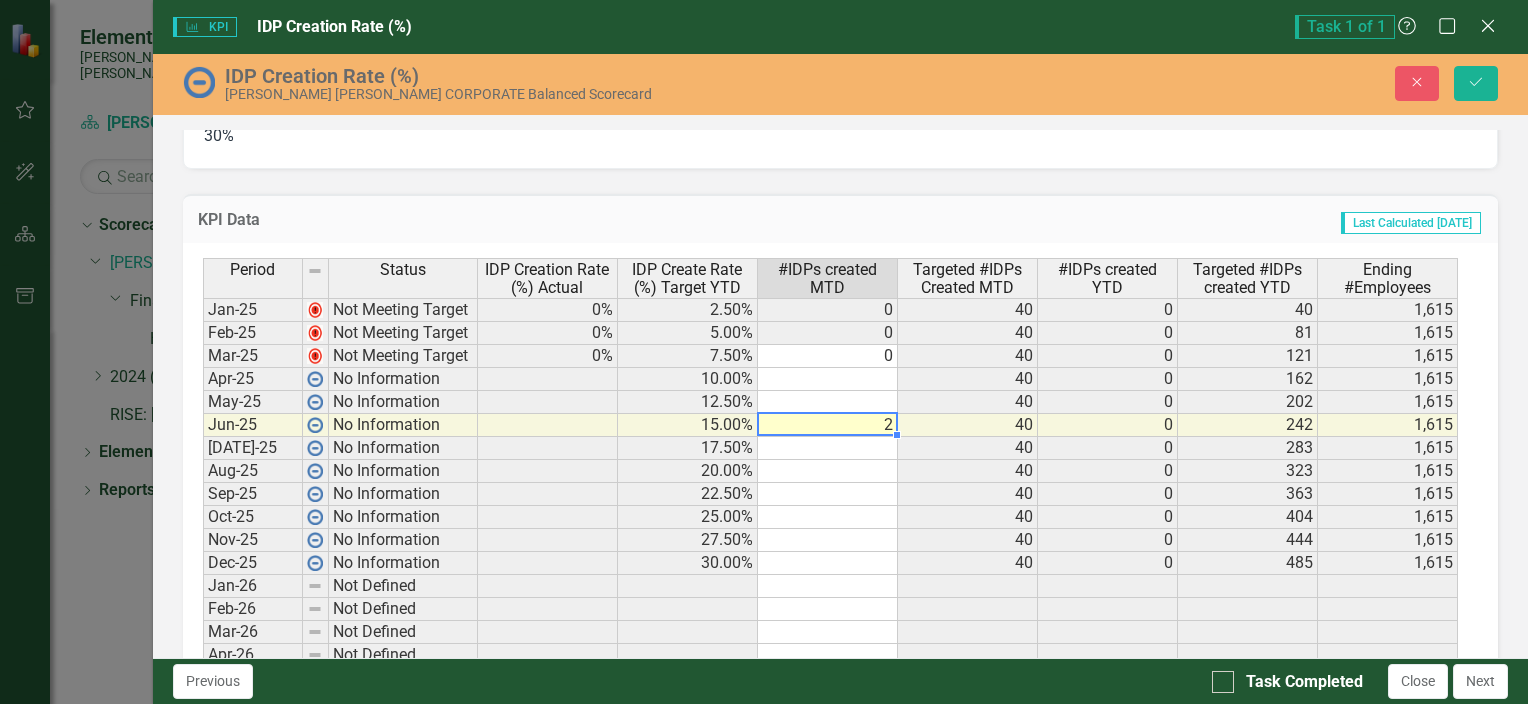 click on "2" at bounding box center (828, 425) 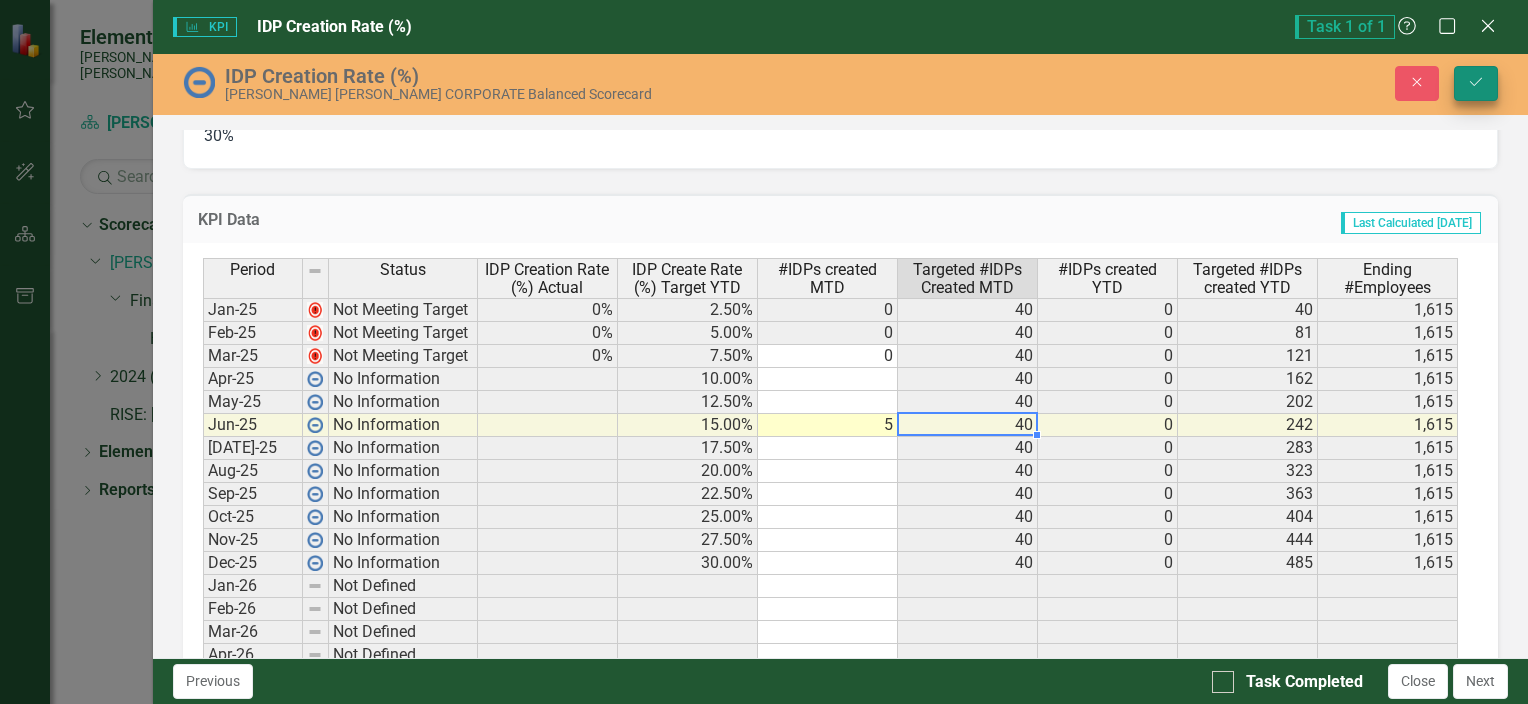 type on "5" 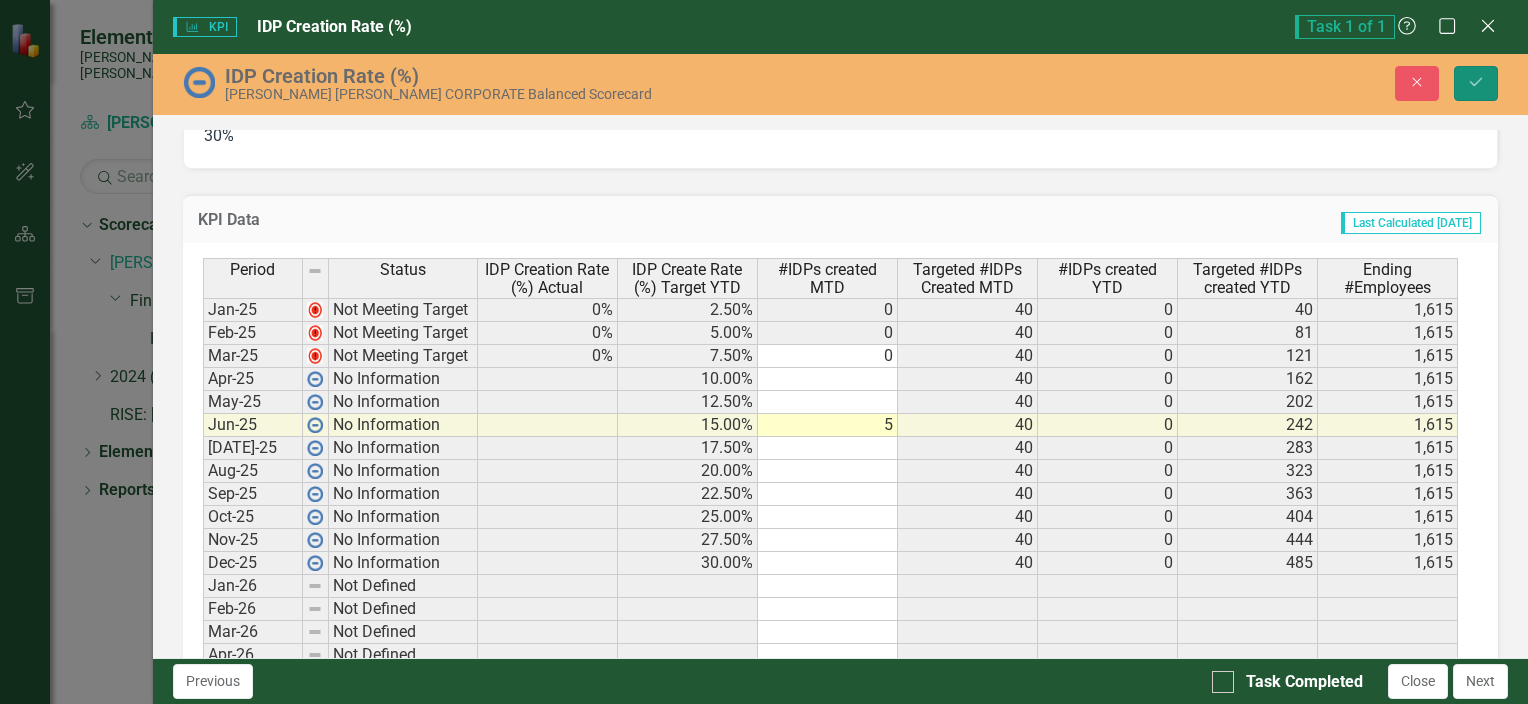 click on "Save" at bounding box center (1476, 83) 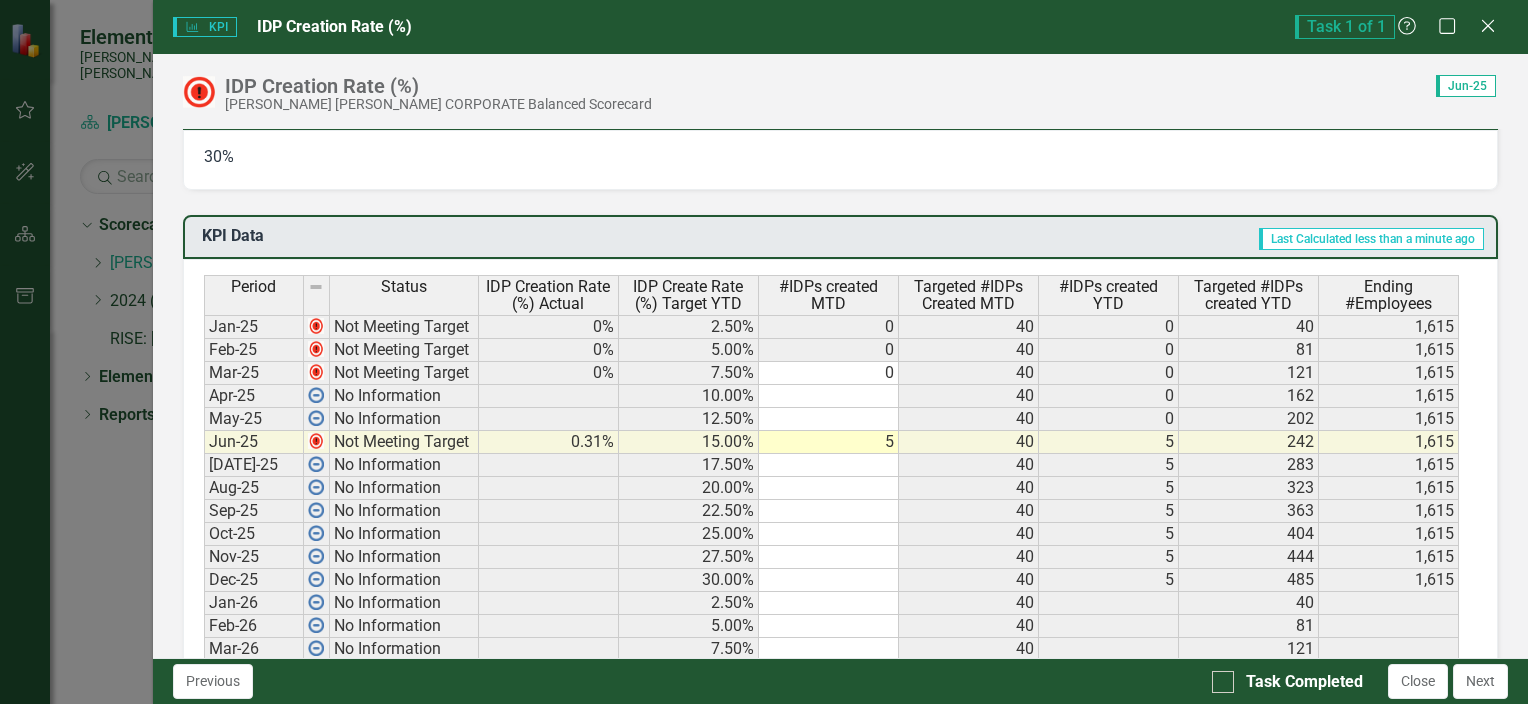 scroll, scrollTop: 1020, scrollLeft: 0, axis: vertical 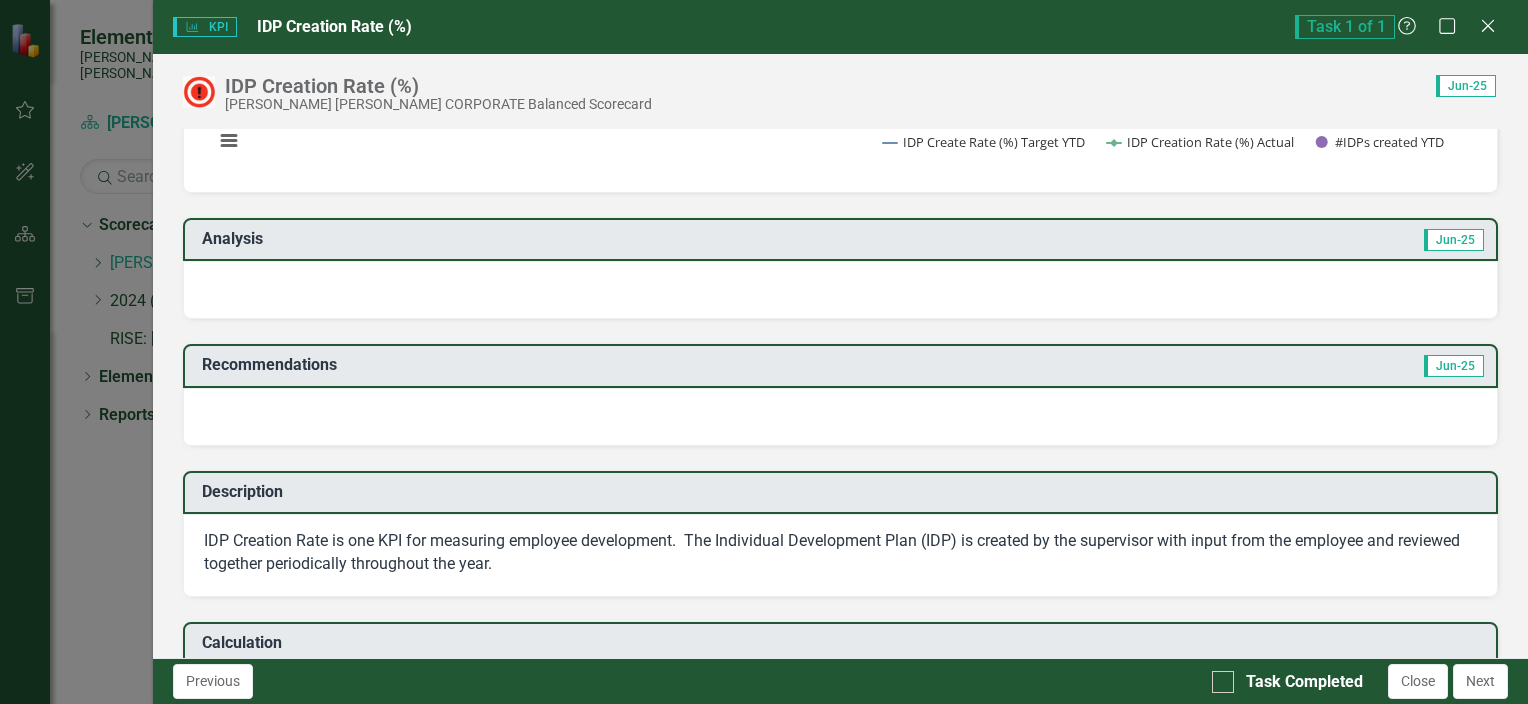 click on "Analysis" at bounding box center [520, 239] 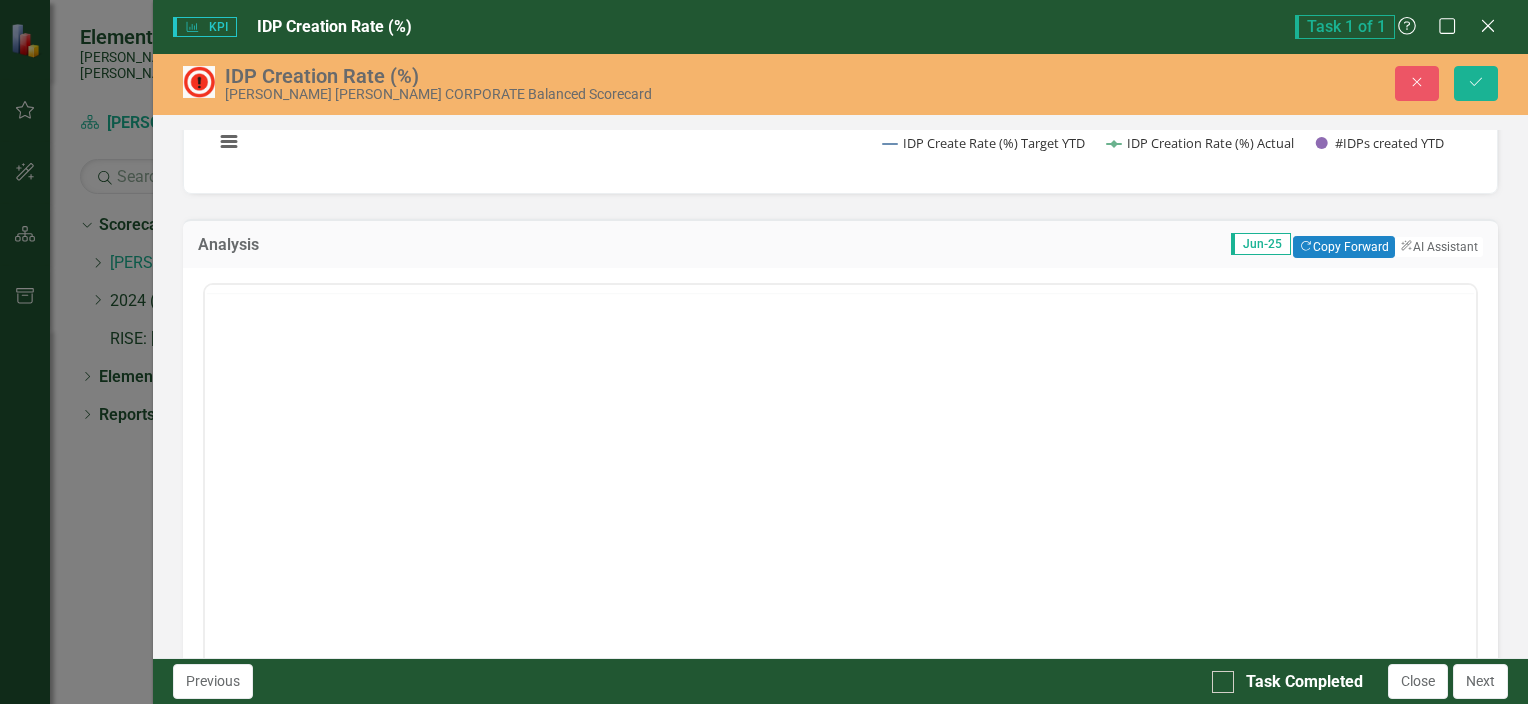 scroll, scrollTop: 0, scrollLeft: 0, axis: both 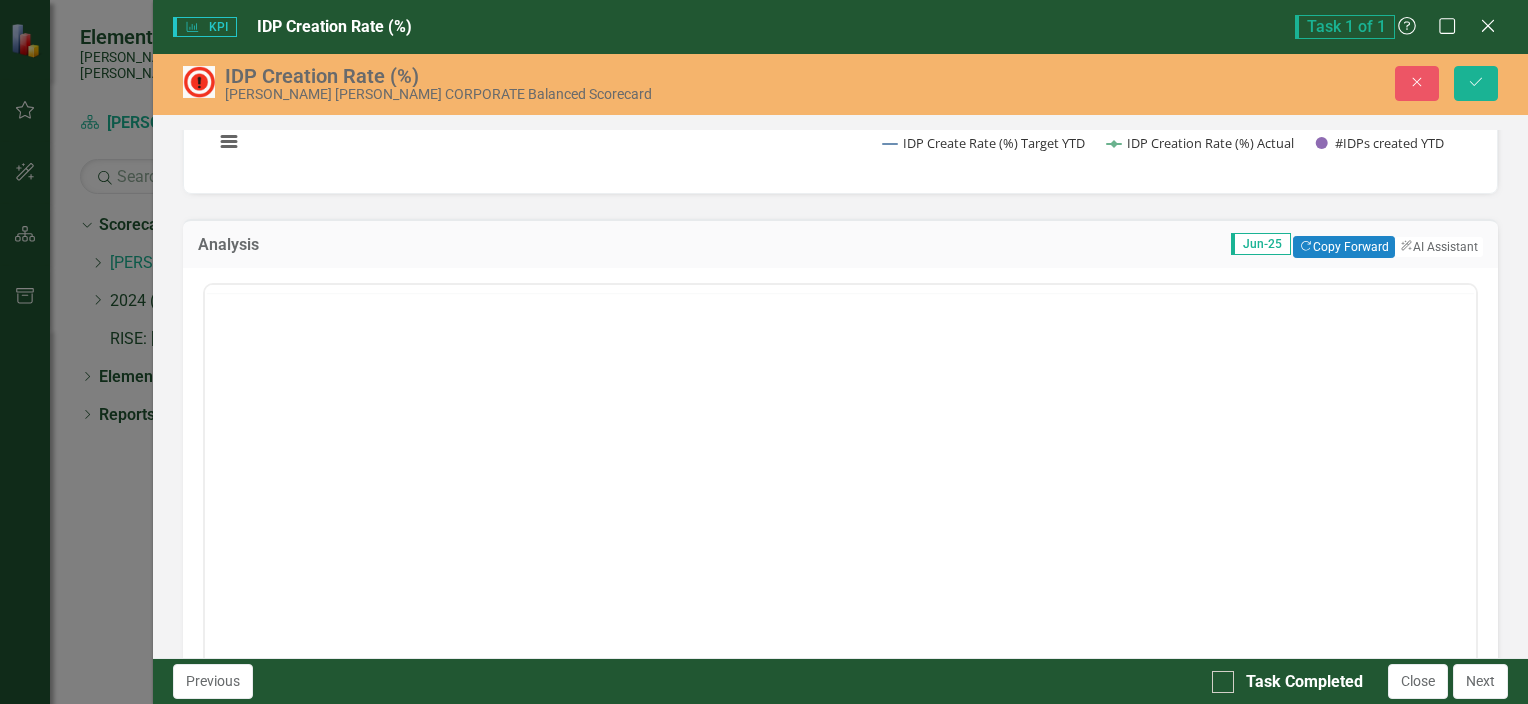 click at bounding box center [839, 442] 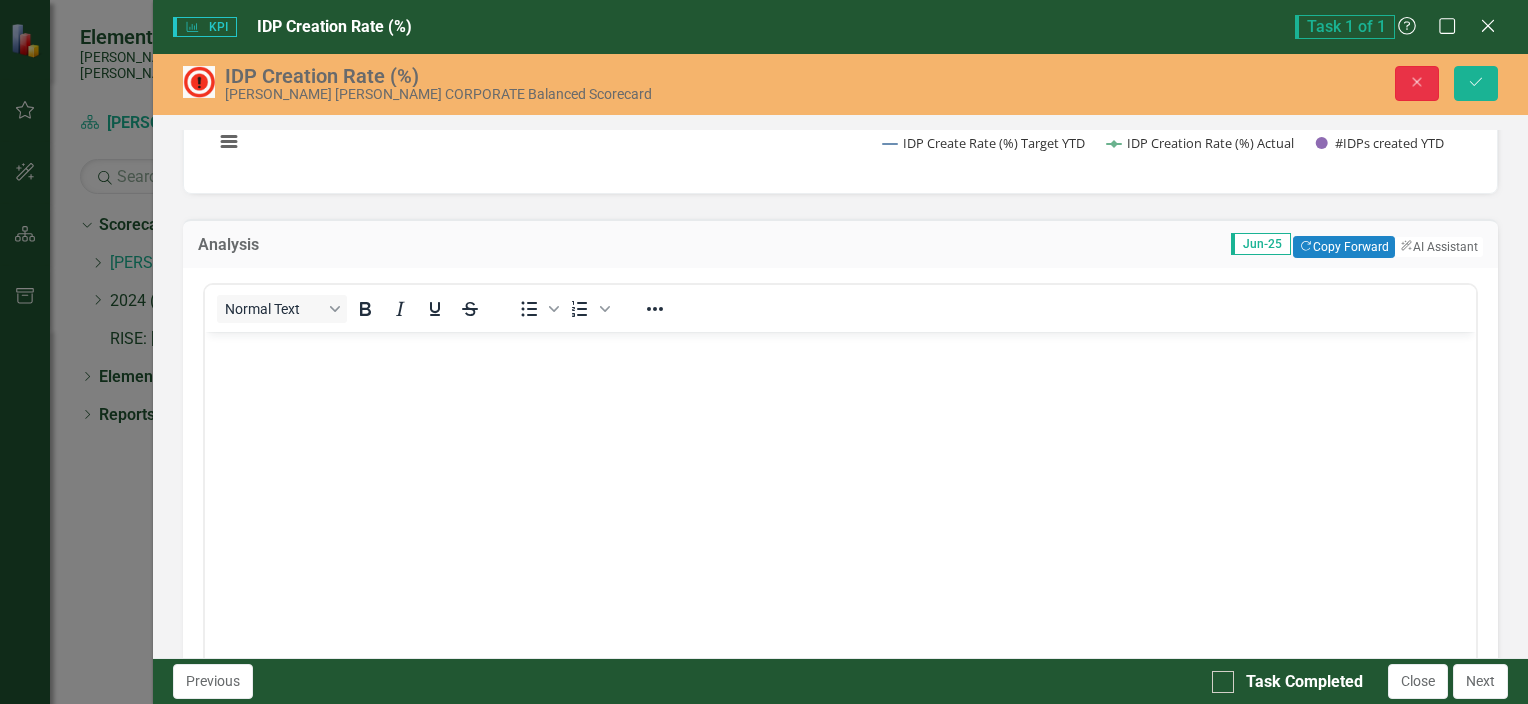 click on "Close" 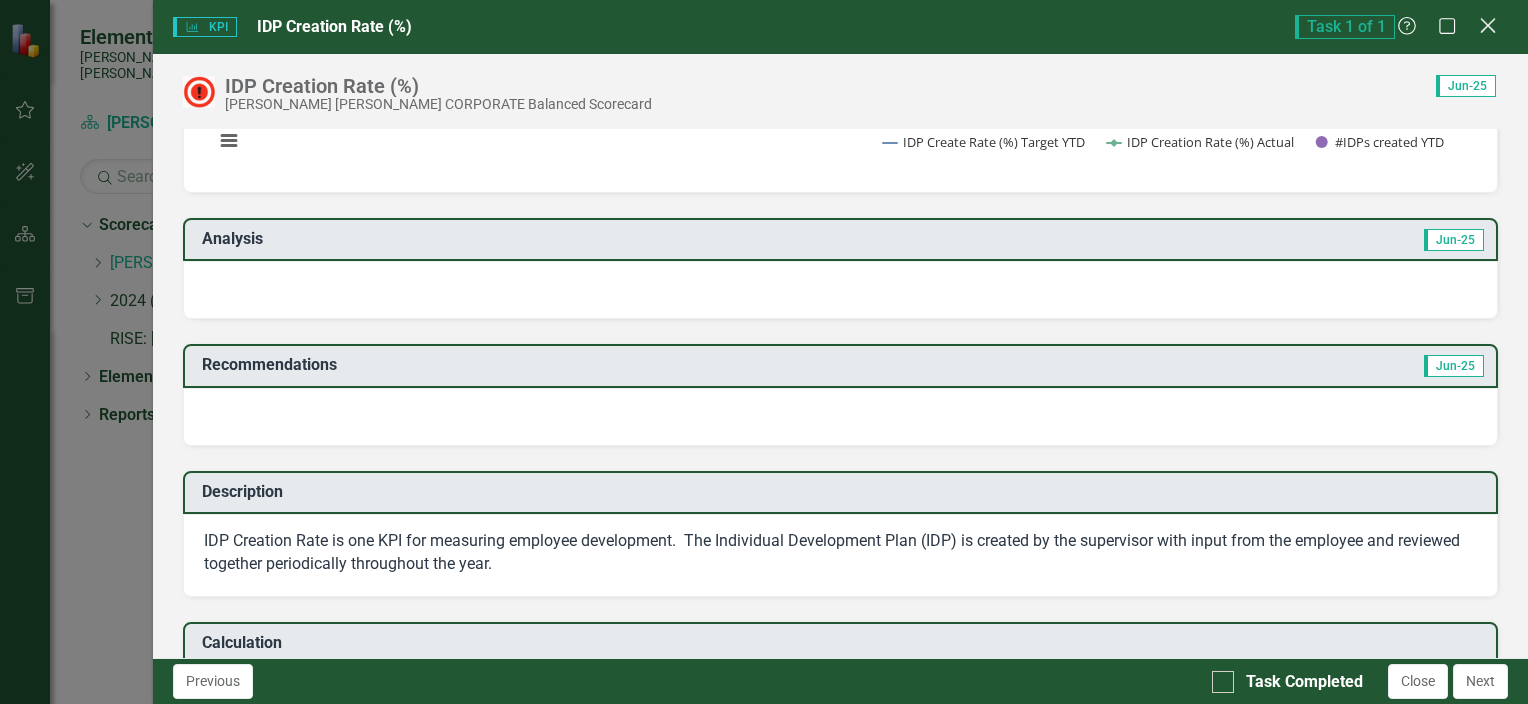 click on "Close" 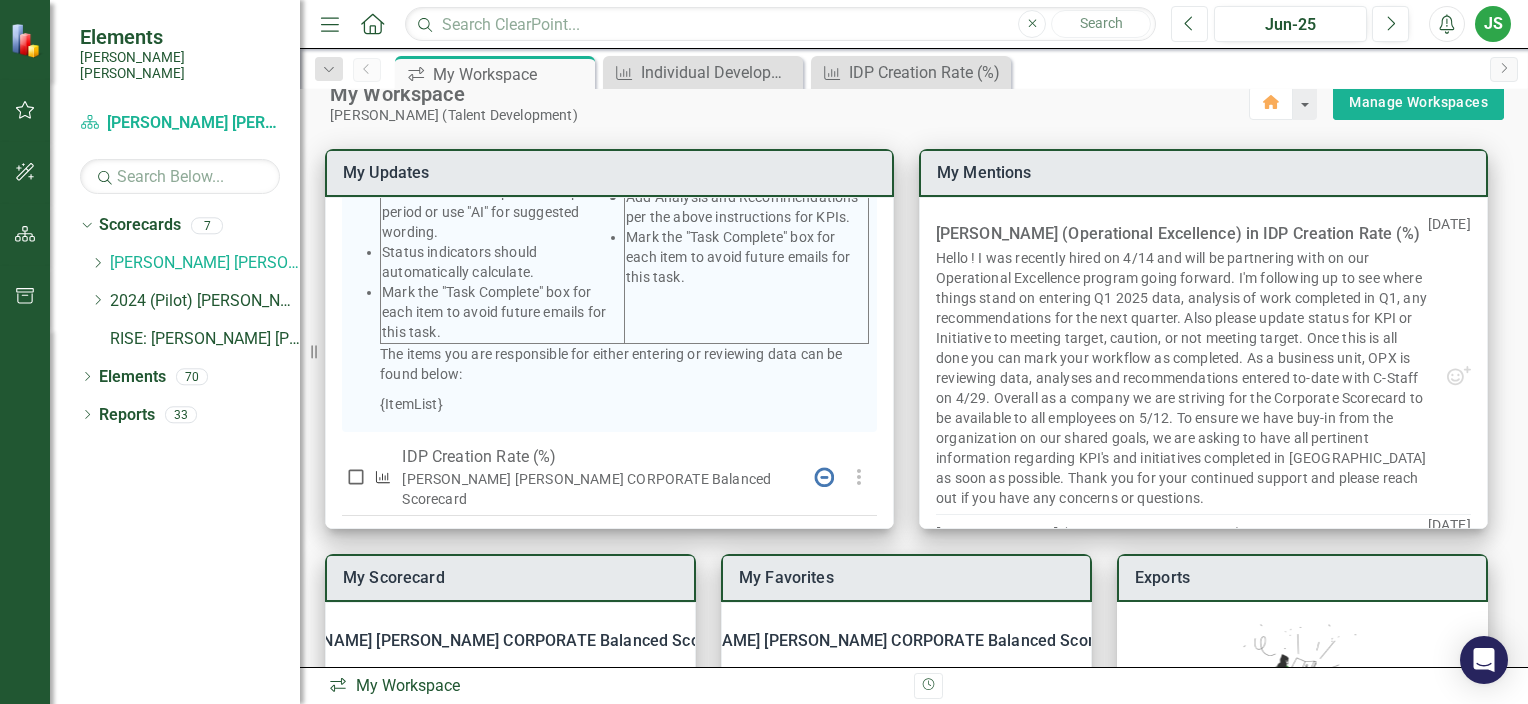 click on "Previous" 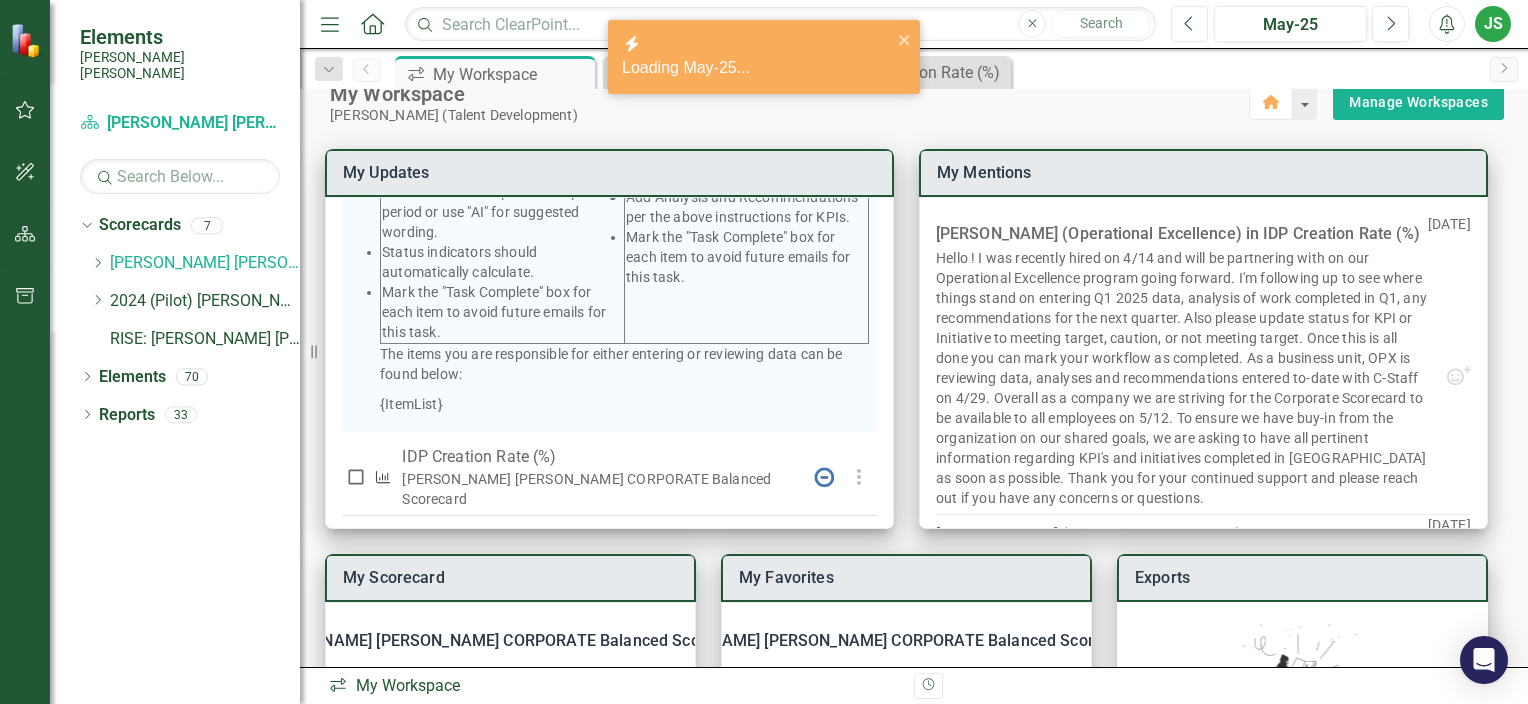 click on "Previous" 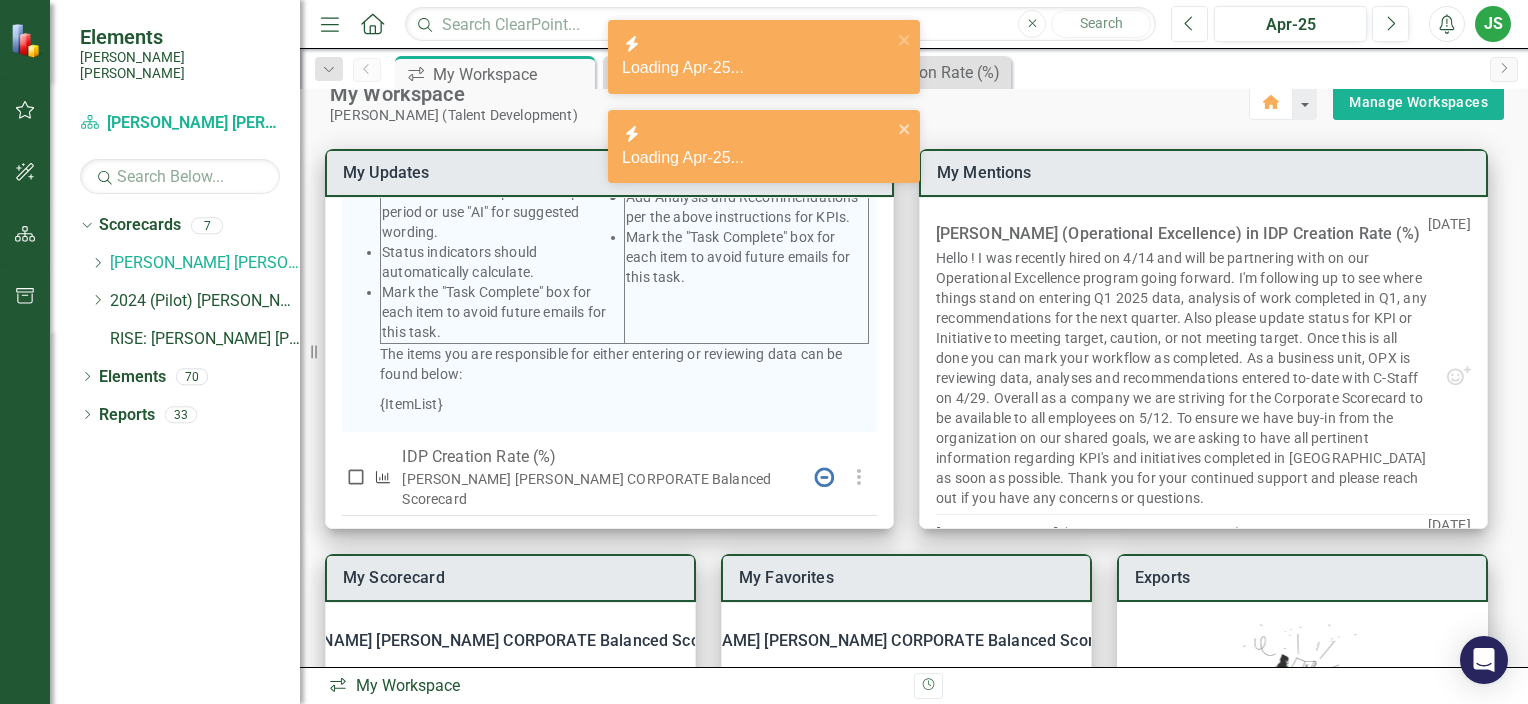 click on "Previous" 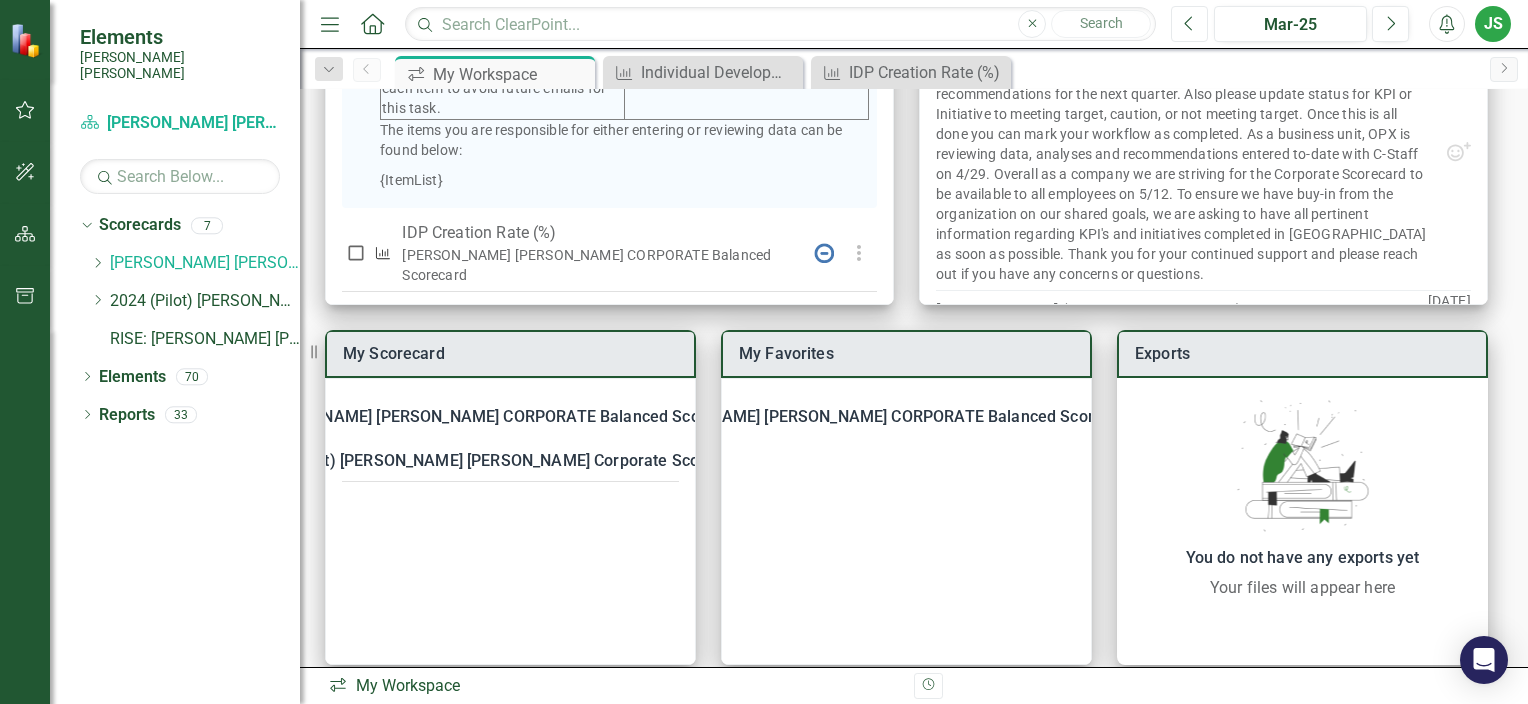 scroll, scrollTop: 274, scrollLeft: 0, axis: vertical 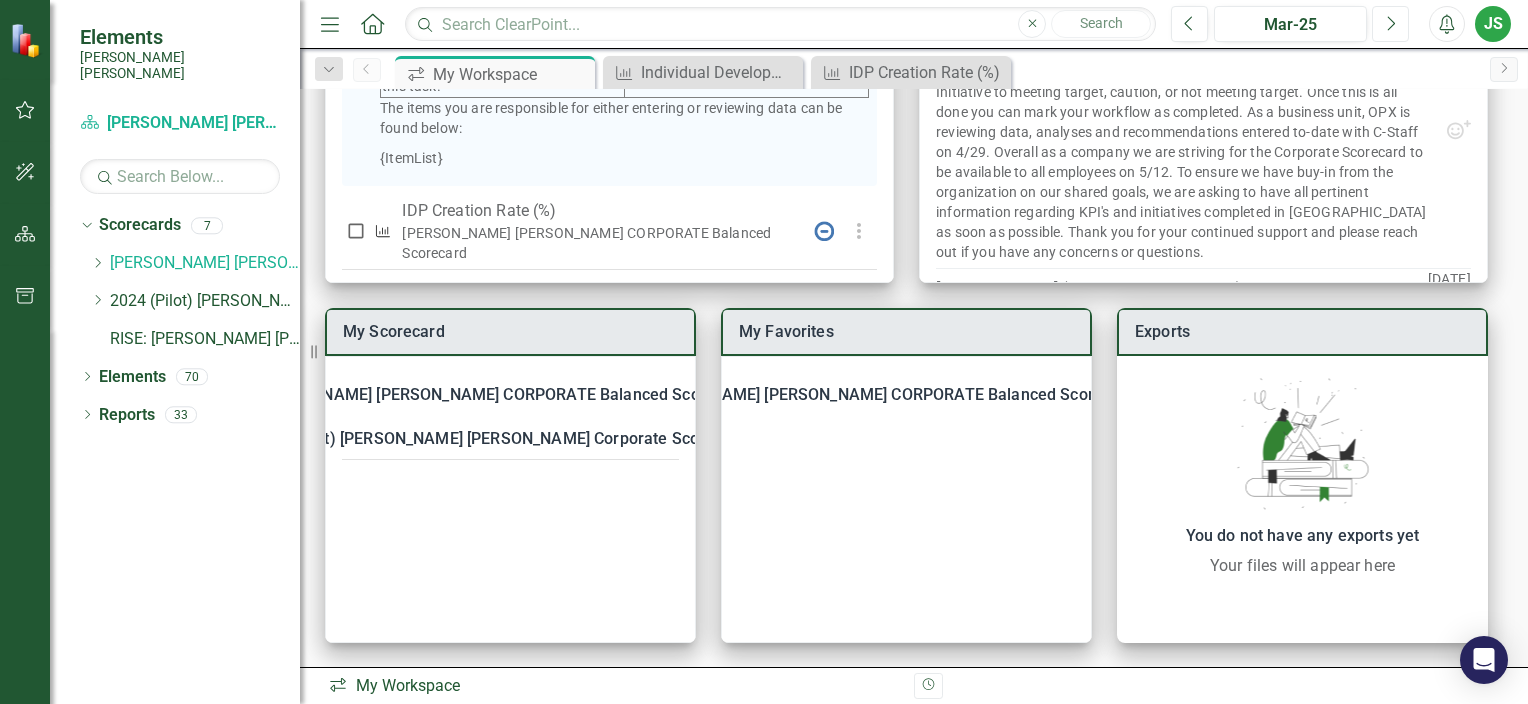 click on "Next" 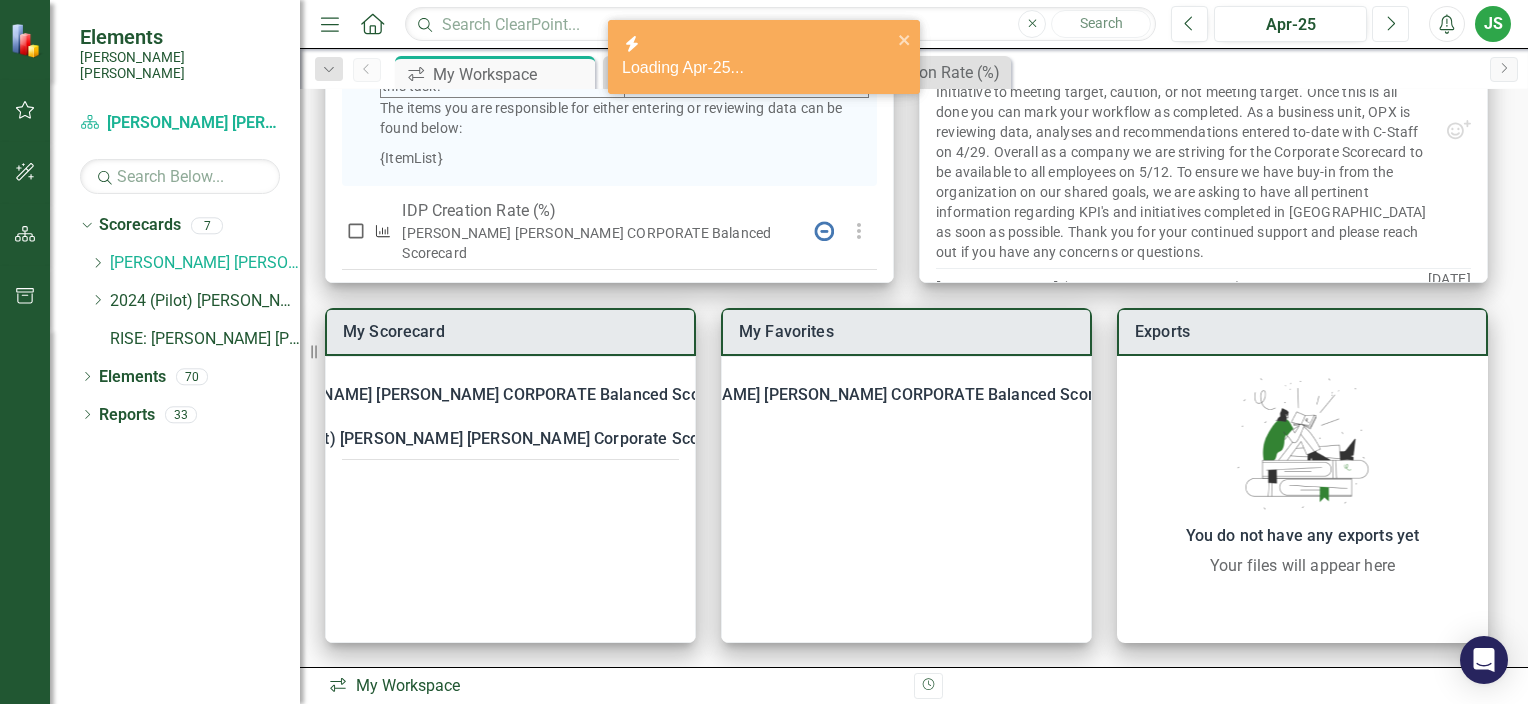 click on "Next" 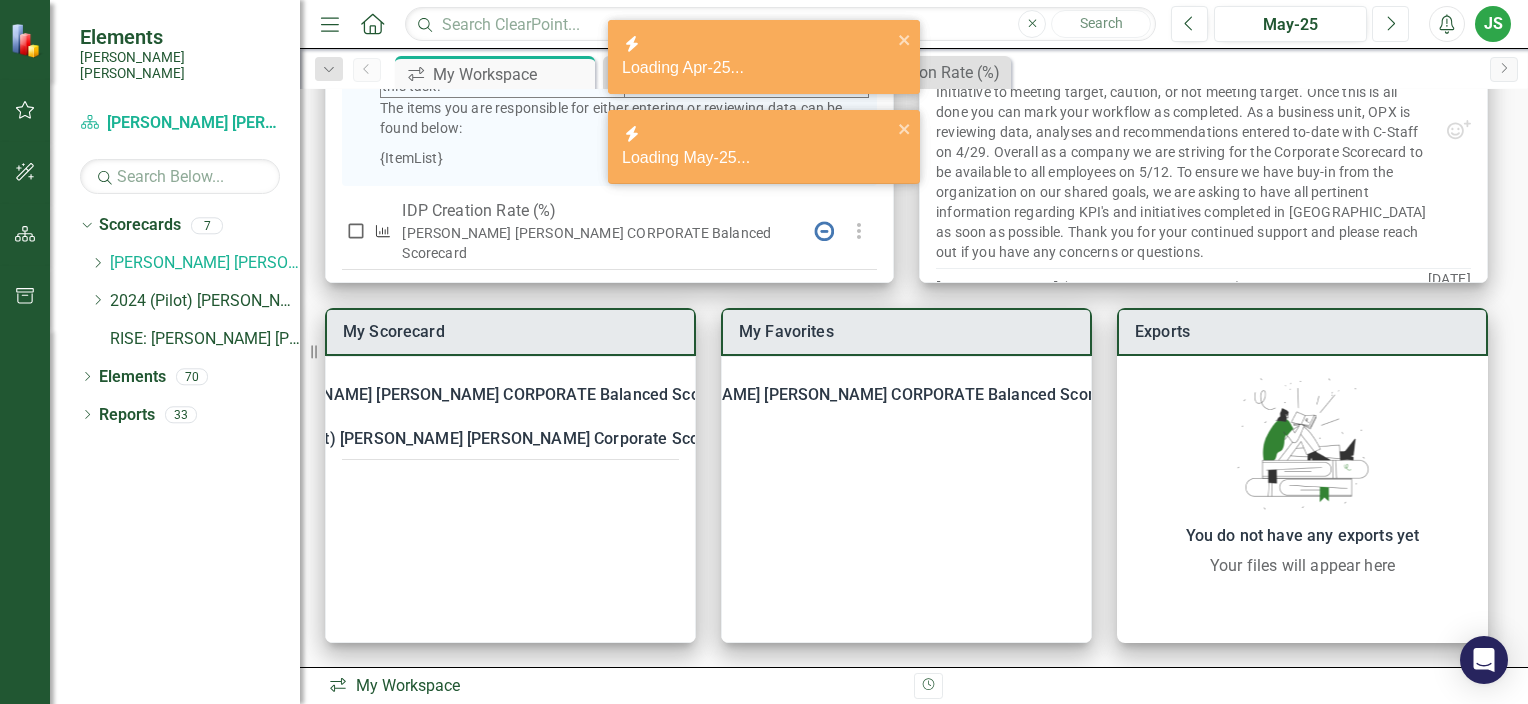 click on "Next" 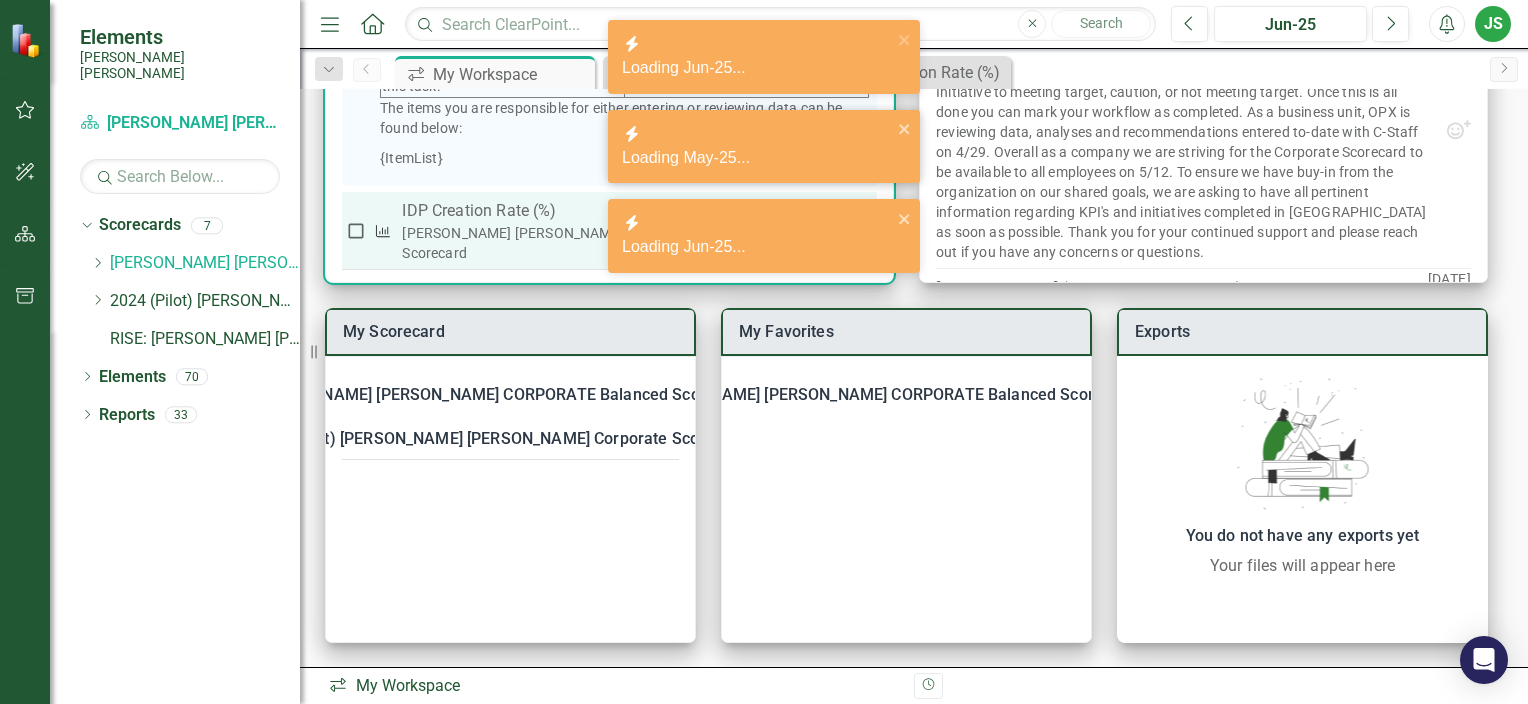 click on "[PERSON_NAME] [PERSON_NAME] CORPORATE Balanced Scorecard" at bounding box center (601, 243) 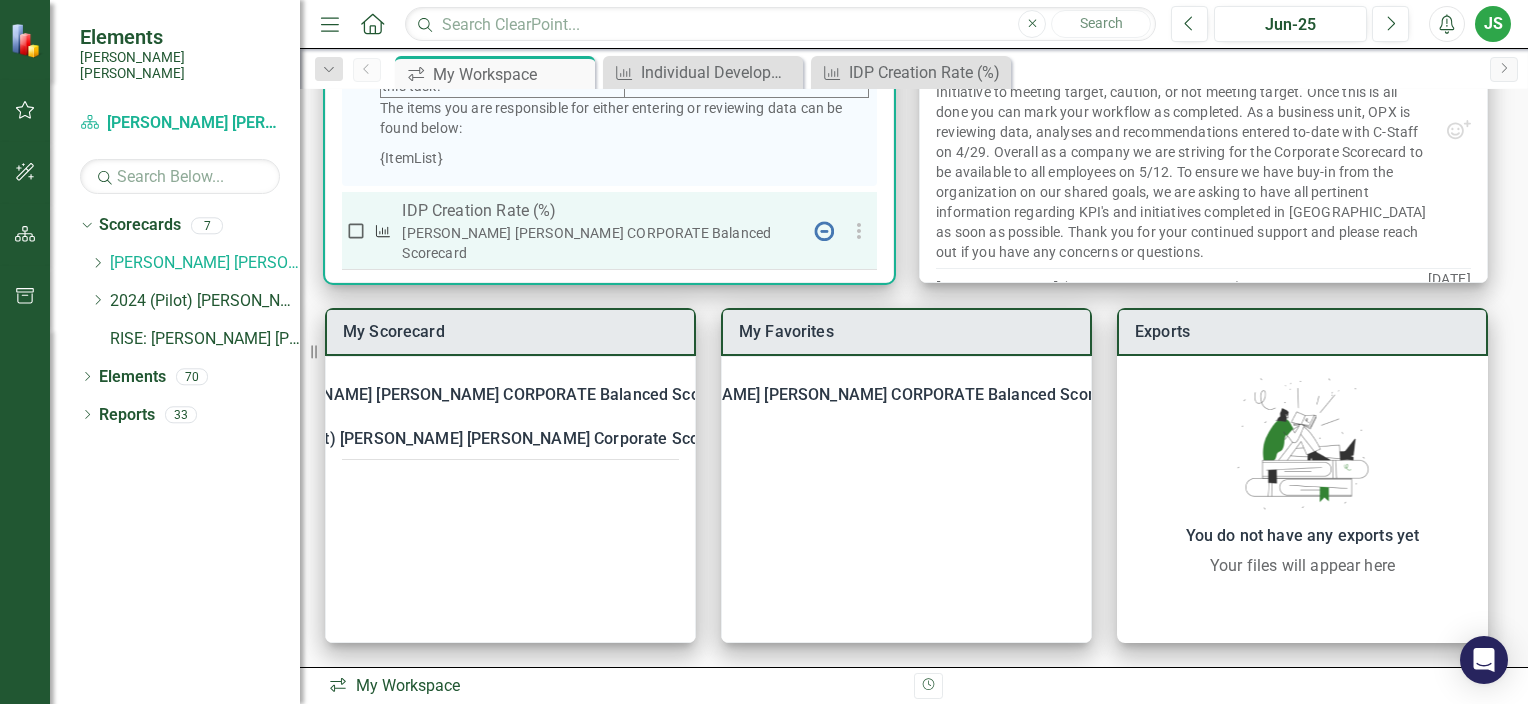 click on "IDP Creation Rate (%)" at bounding box center (601, 211) 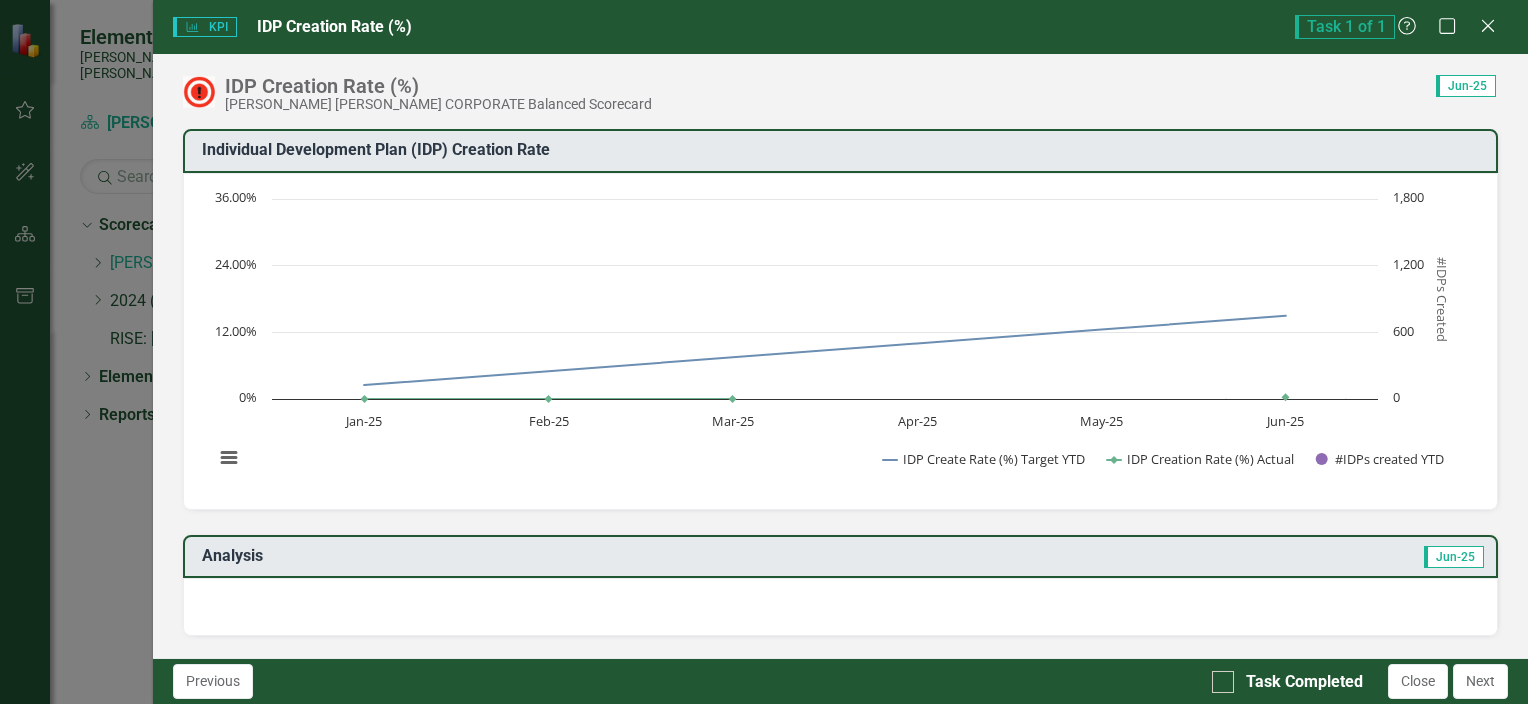 click at bounding box center (840, 607) 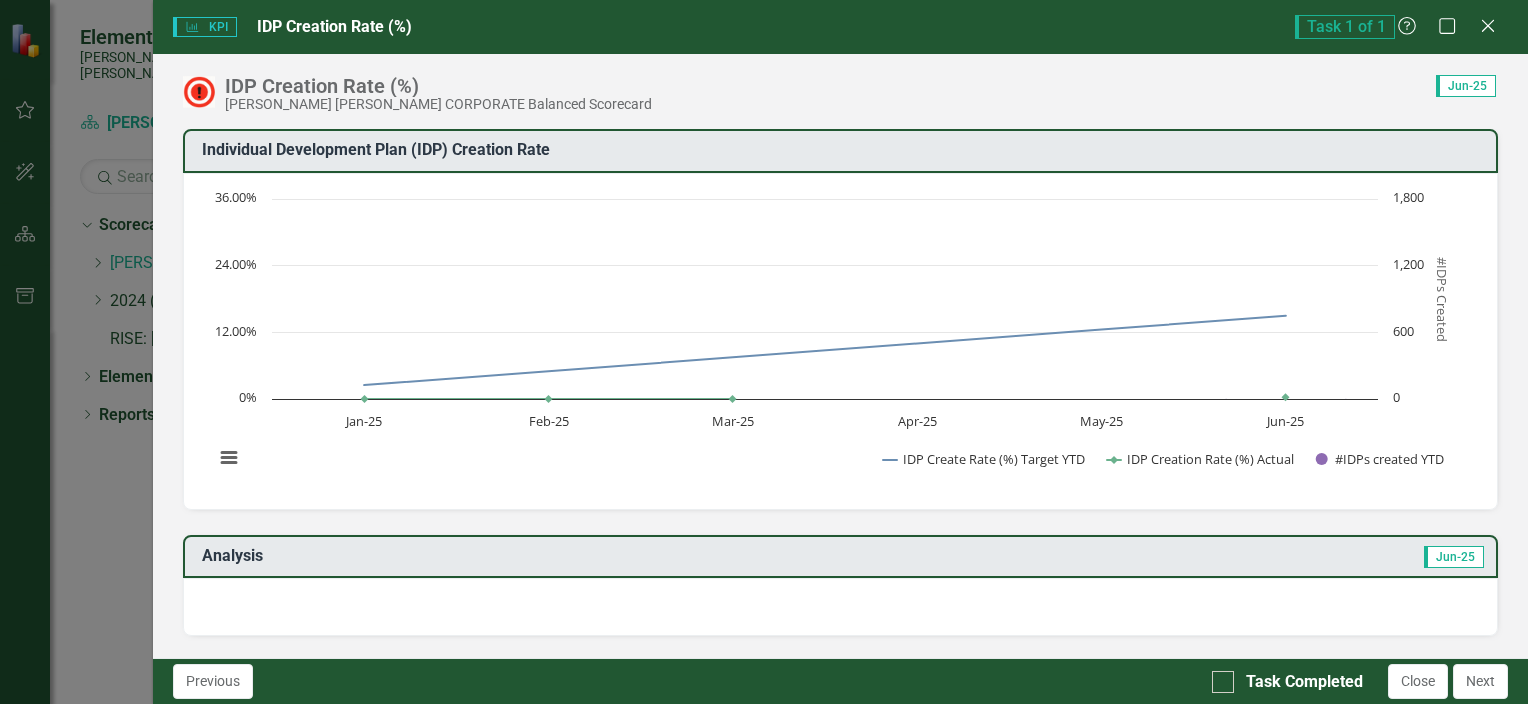 click at bounding box center [840, 607] 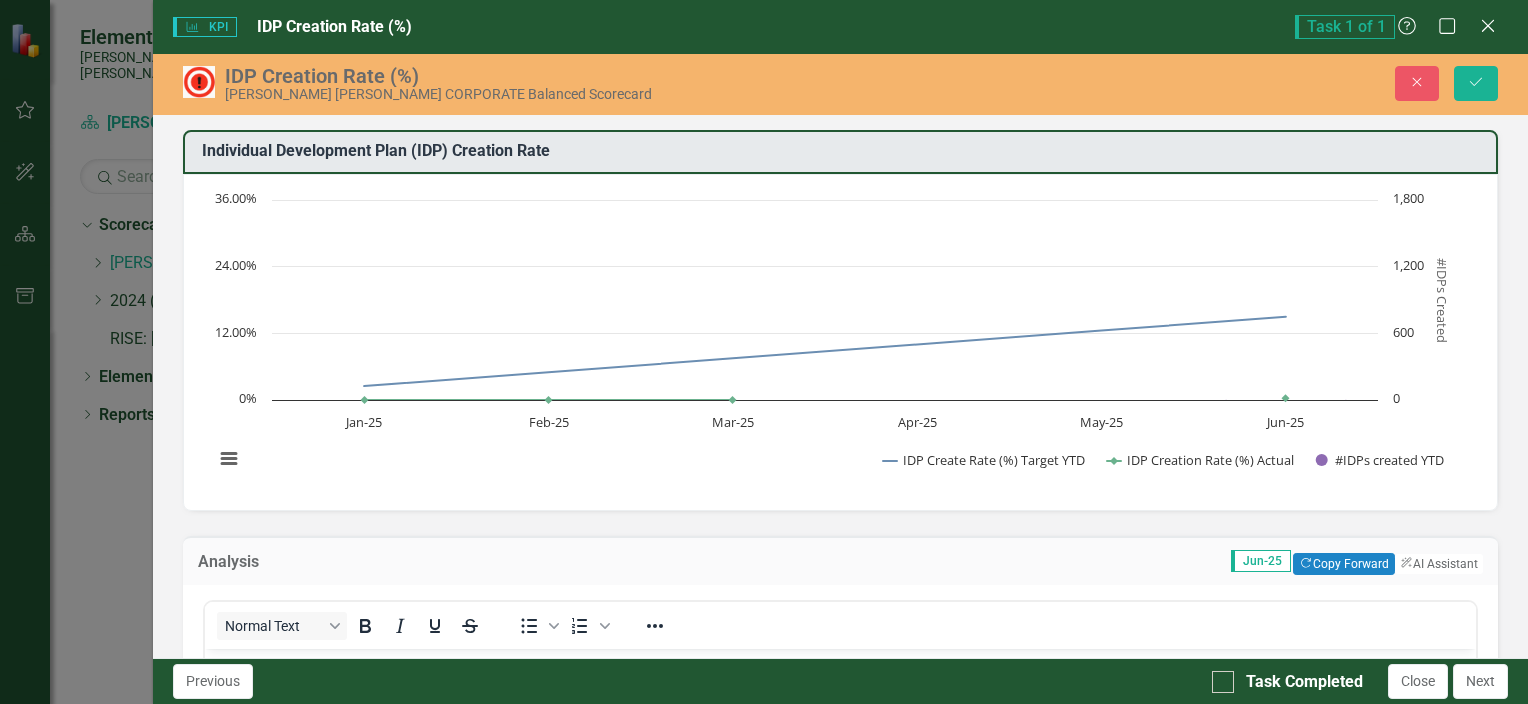 scroll, scrollTop: 0, scrollLeft: 0, axis: both 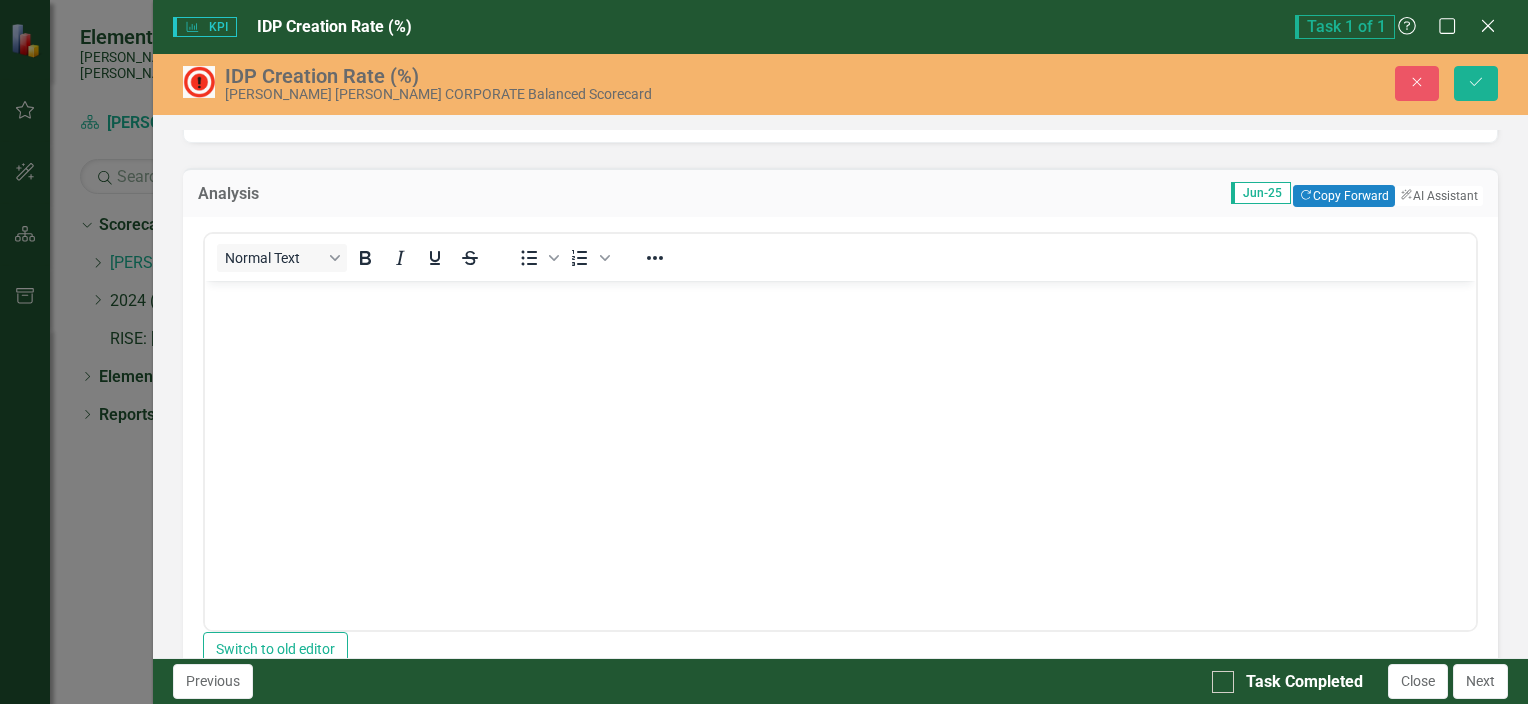 click at bounding box center [839, 430] 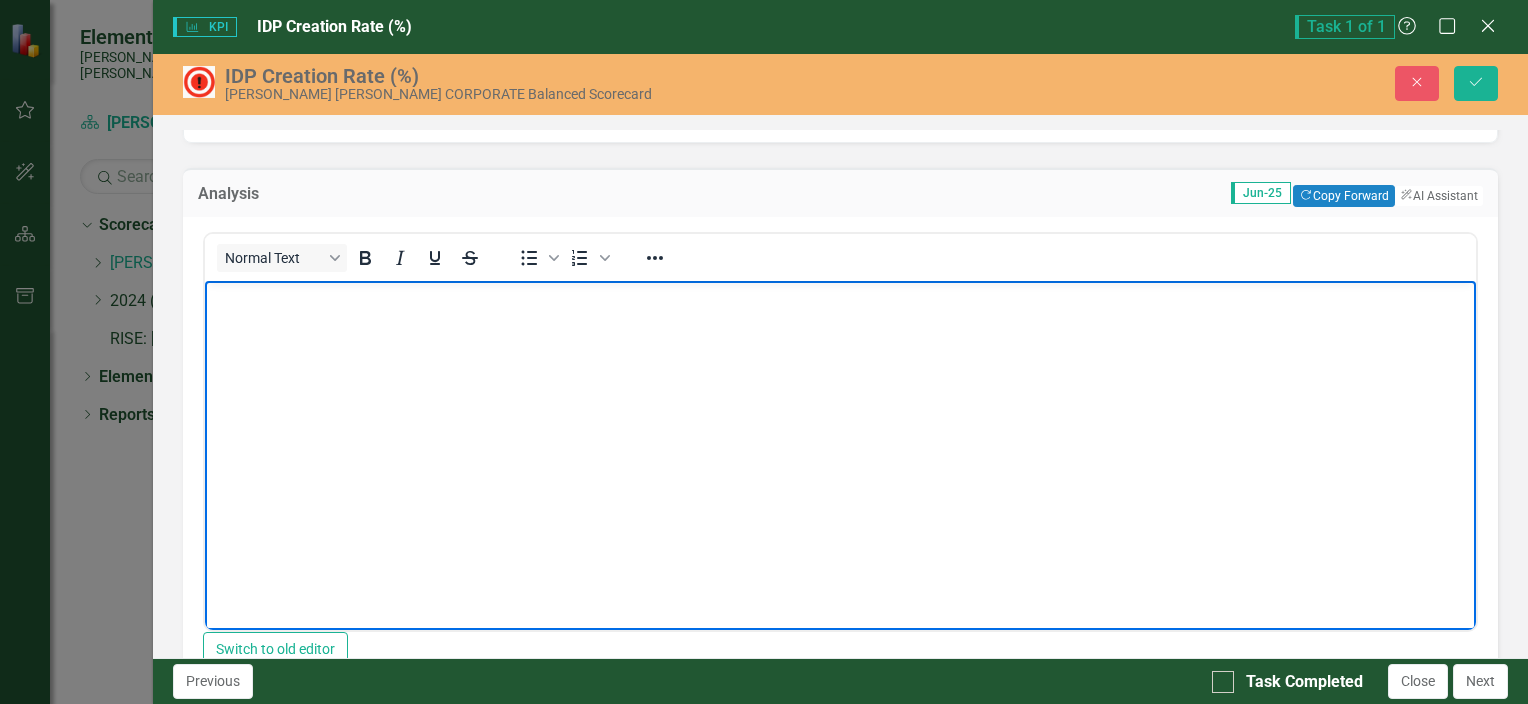 type 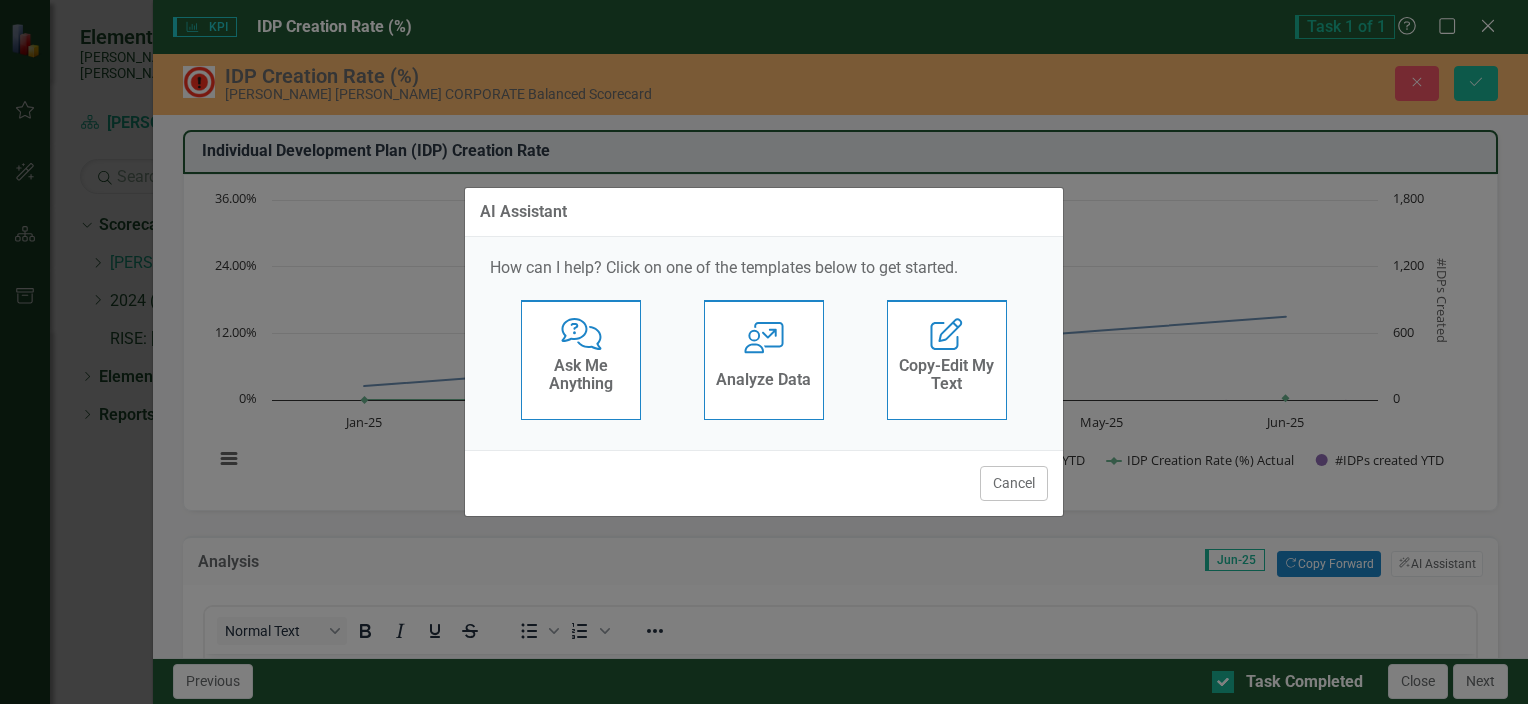 scroll, scrollTop: 0, scrollLeft: 0, axis: both 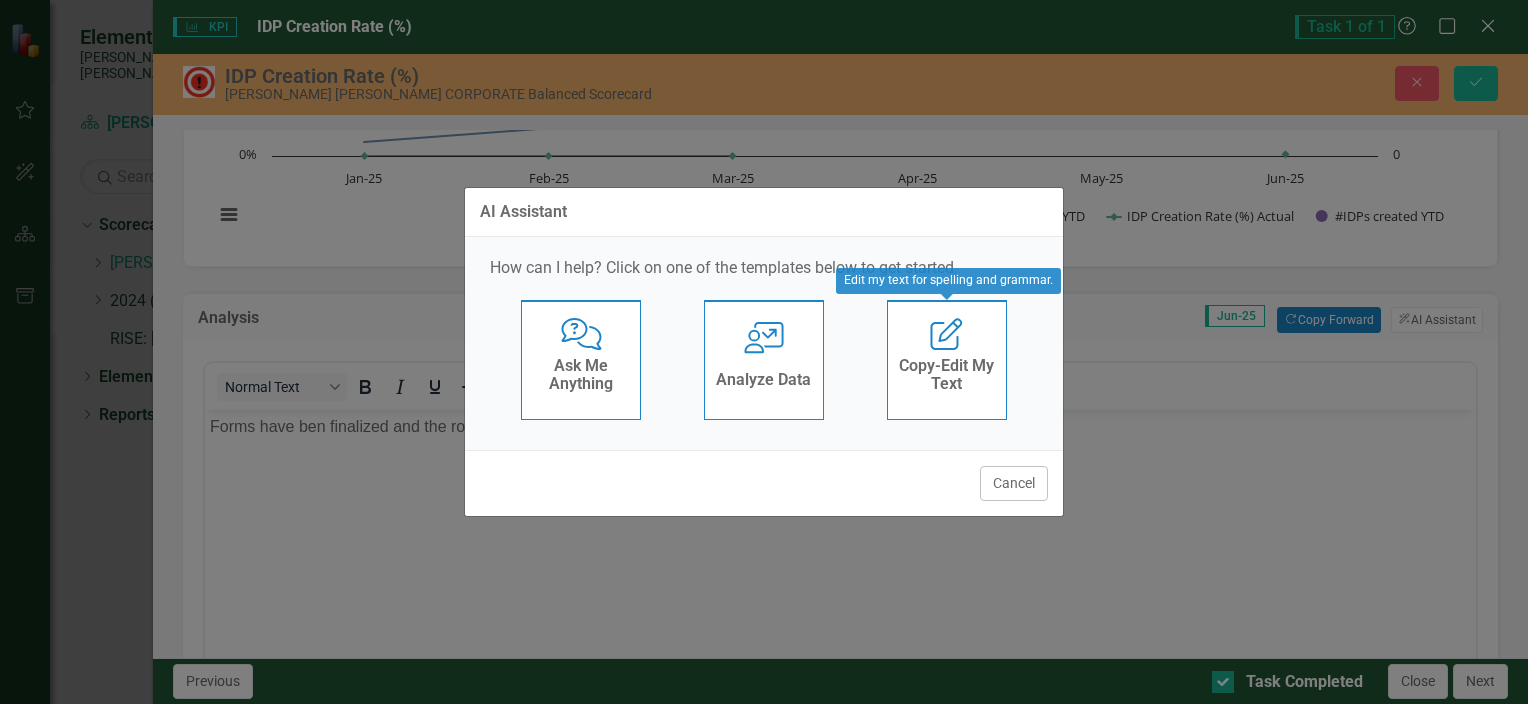 click on "Copy-Edit My Text" at bounding box center [947, 374] 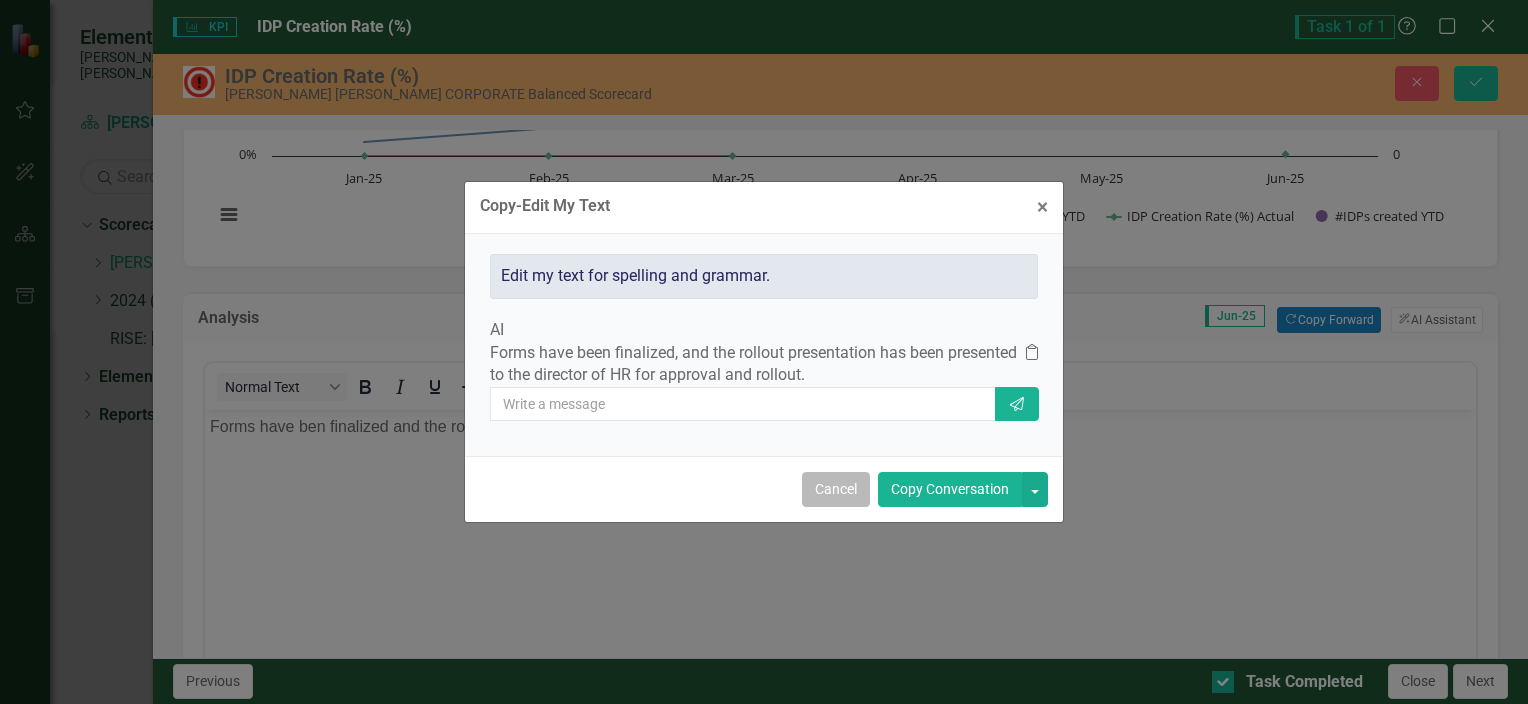 click on "Cancel" at bounding box center (836, 489) 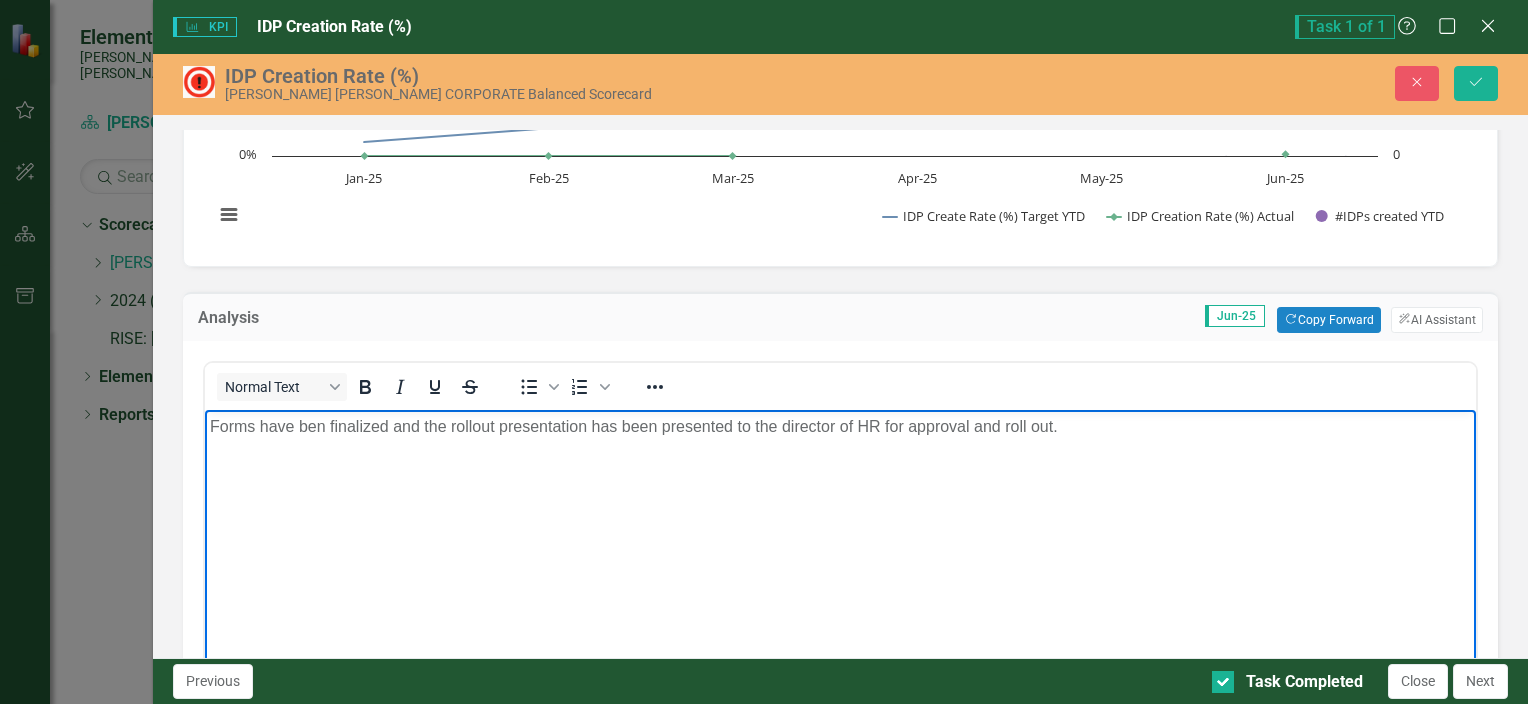 type 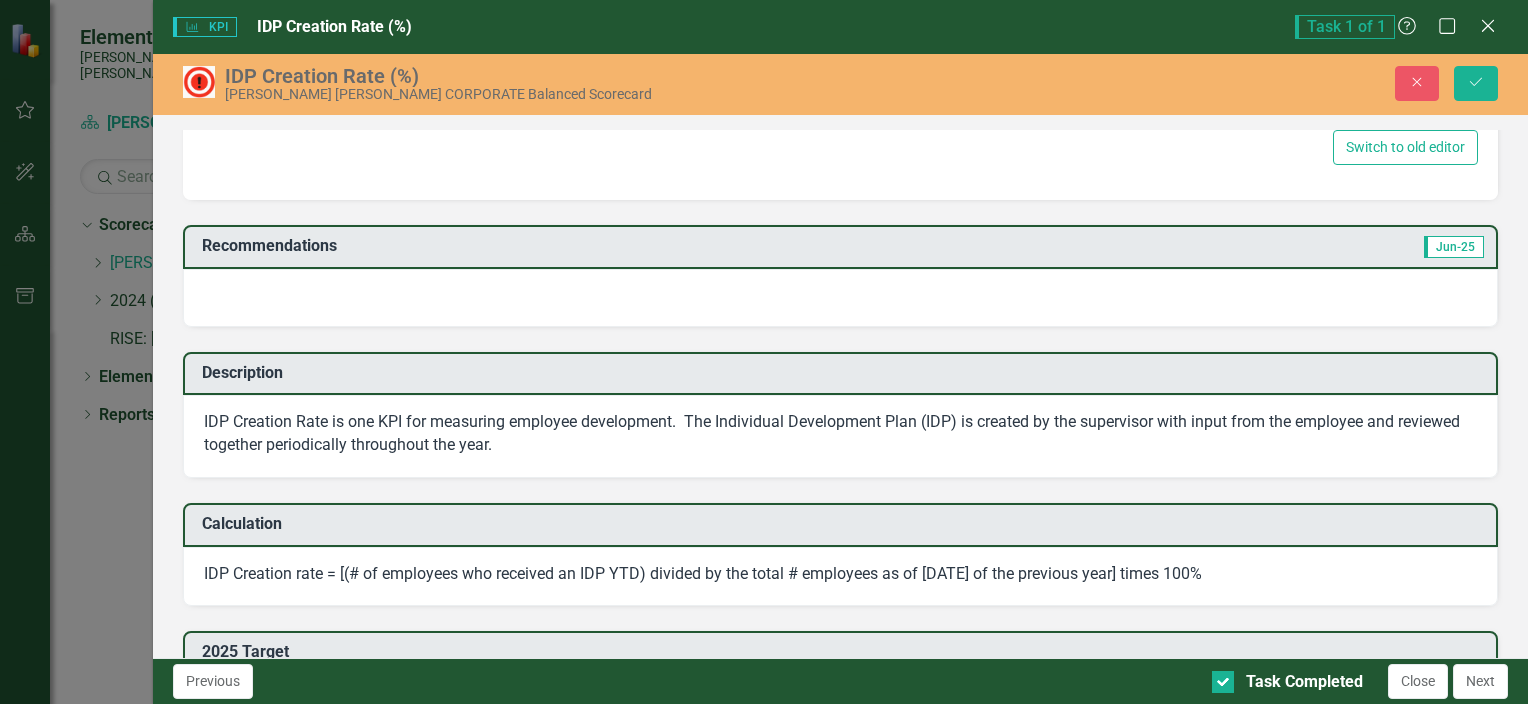 scroll, scrollTop: 874, scrollLeft: 0, axis: vertical 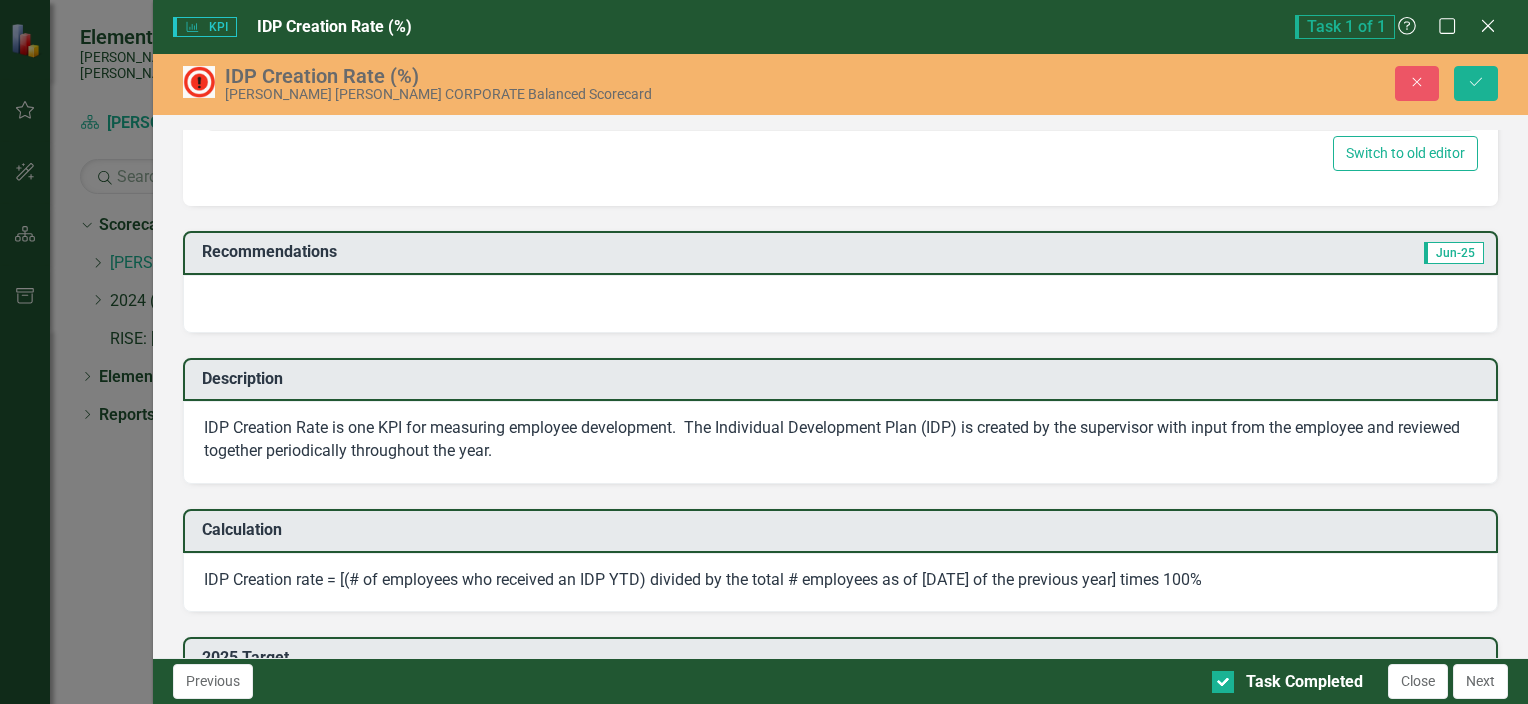 click at bounding box center (840, 304) 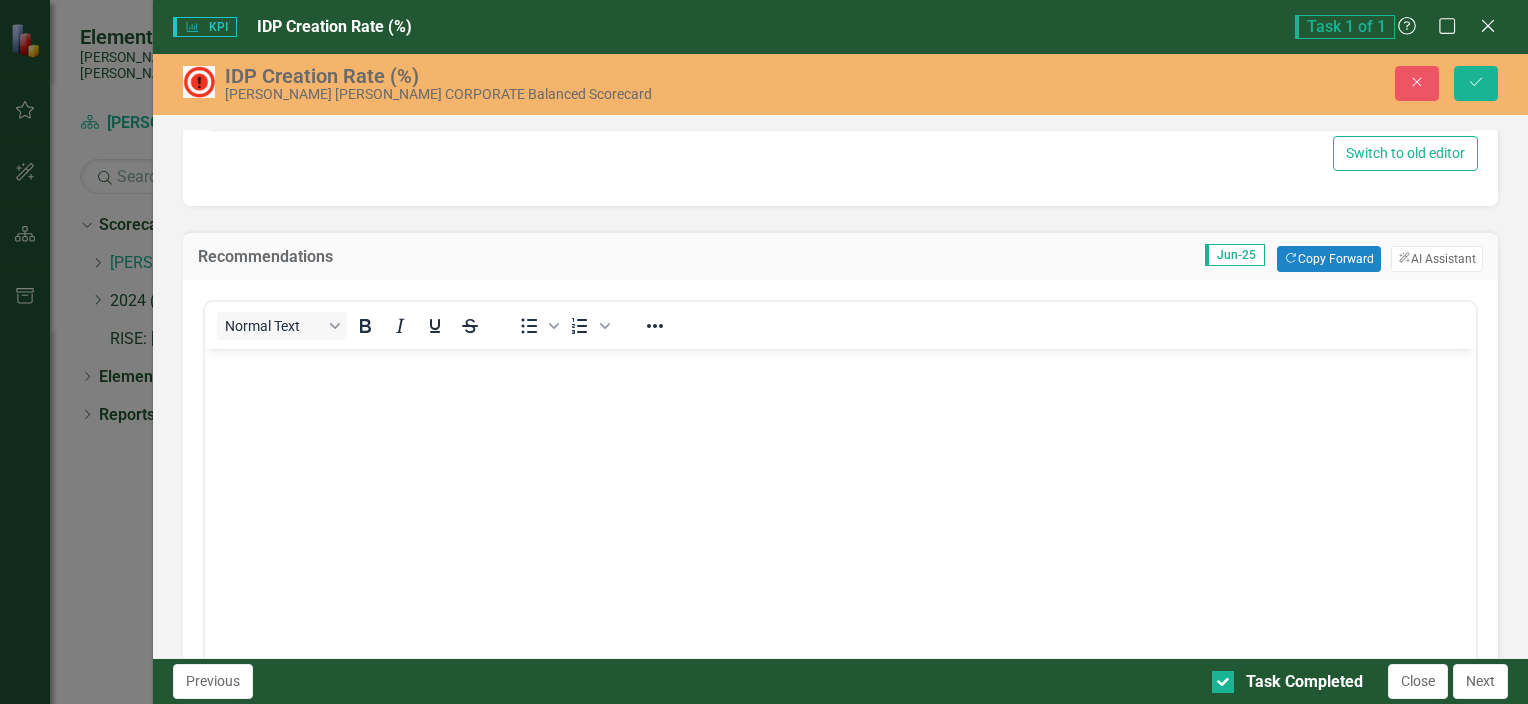 scroll, scrollTop: 0, scrollLeft: 0, axis: both 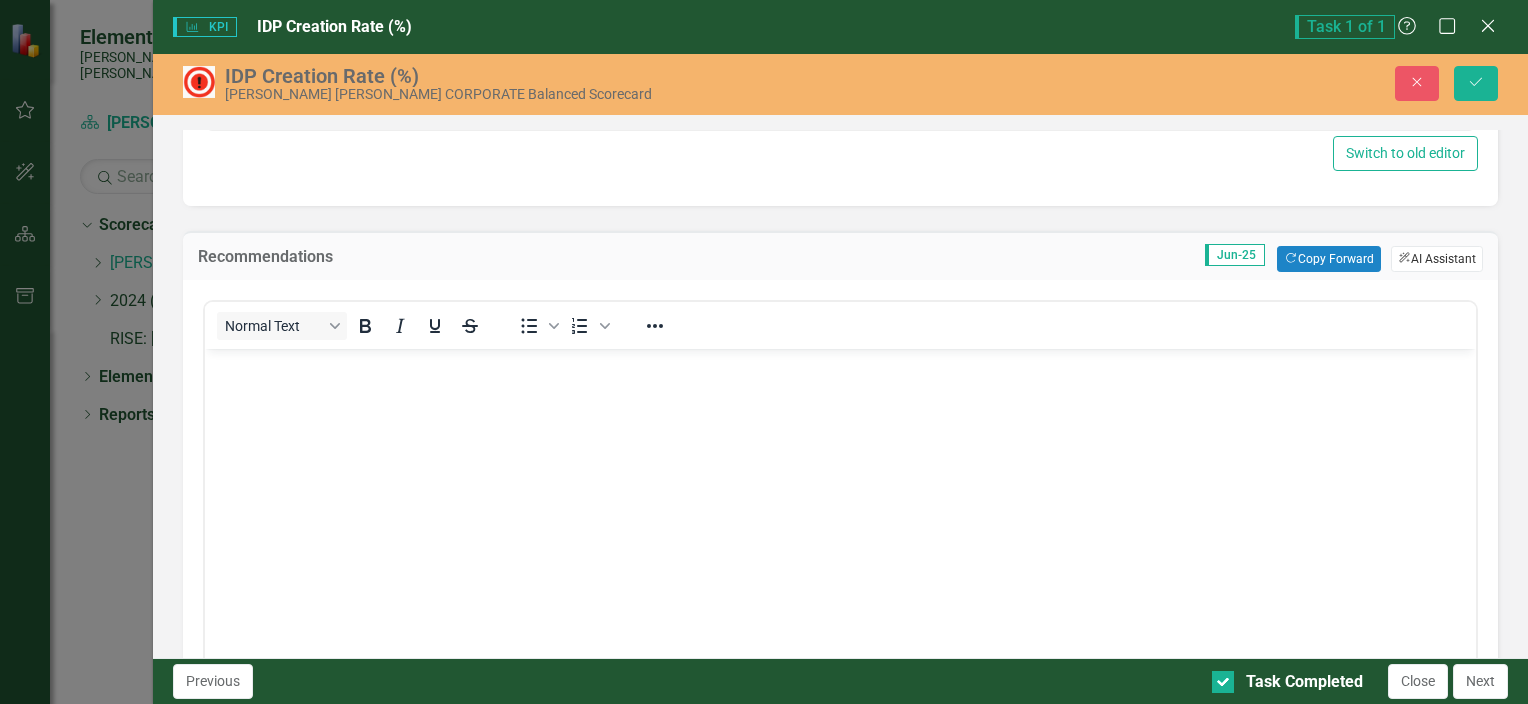 click on "ClearPoint AI  AI Assistant" at bounding box center (1437, 259) 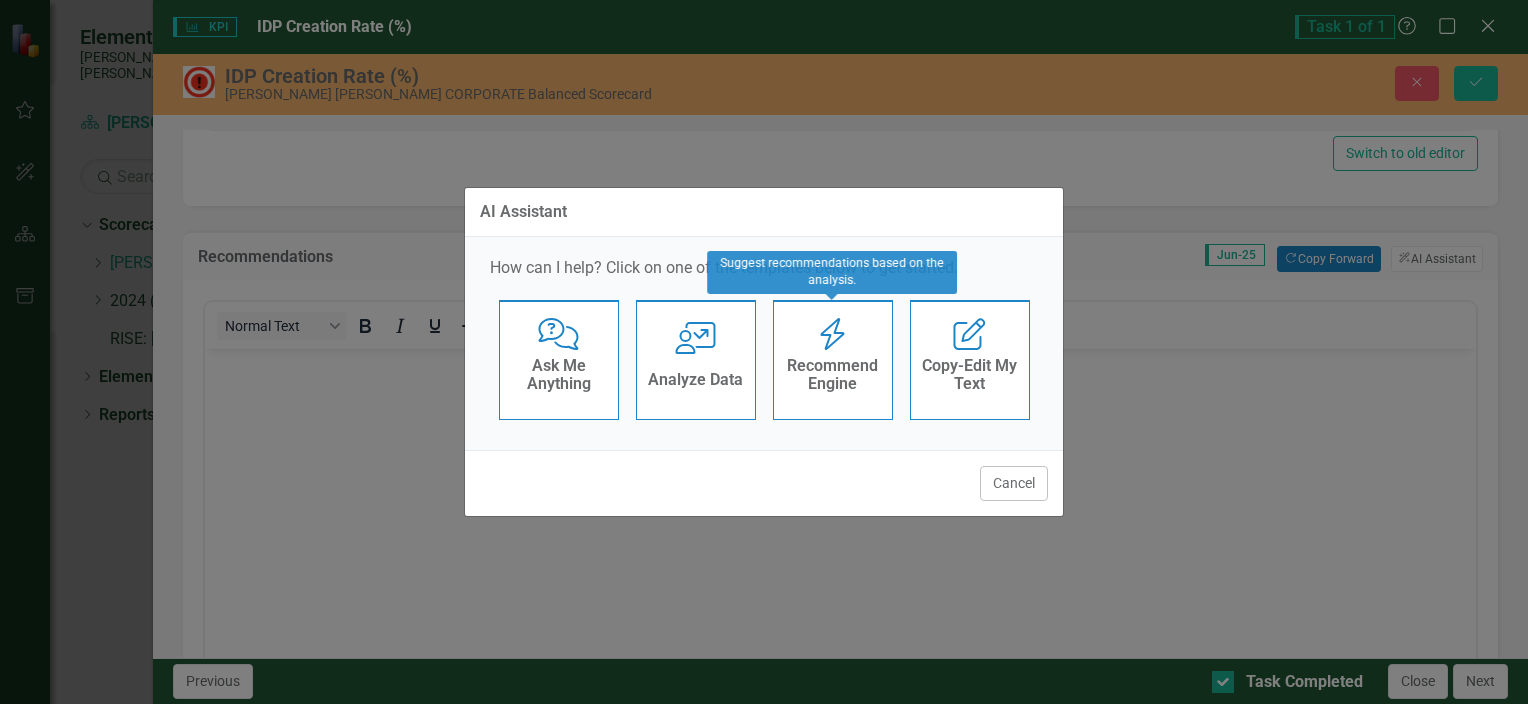 click on "Recommend Engine" 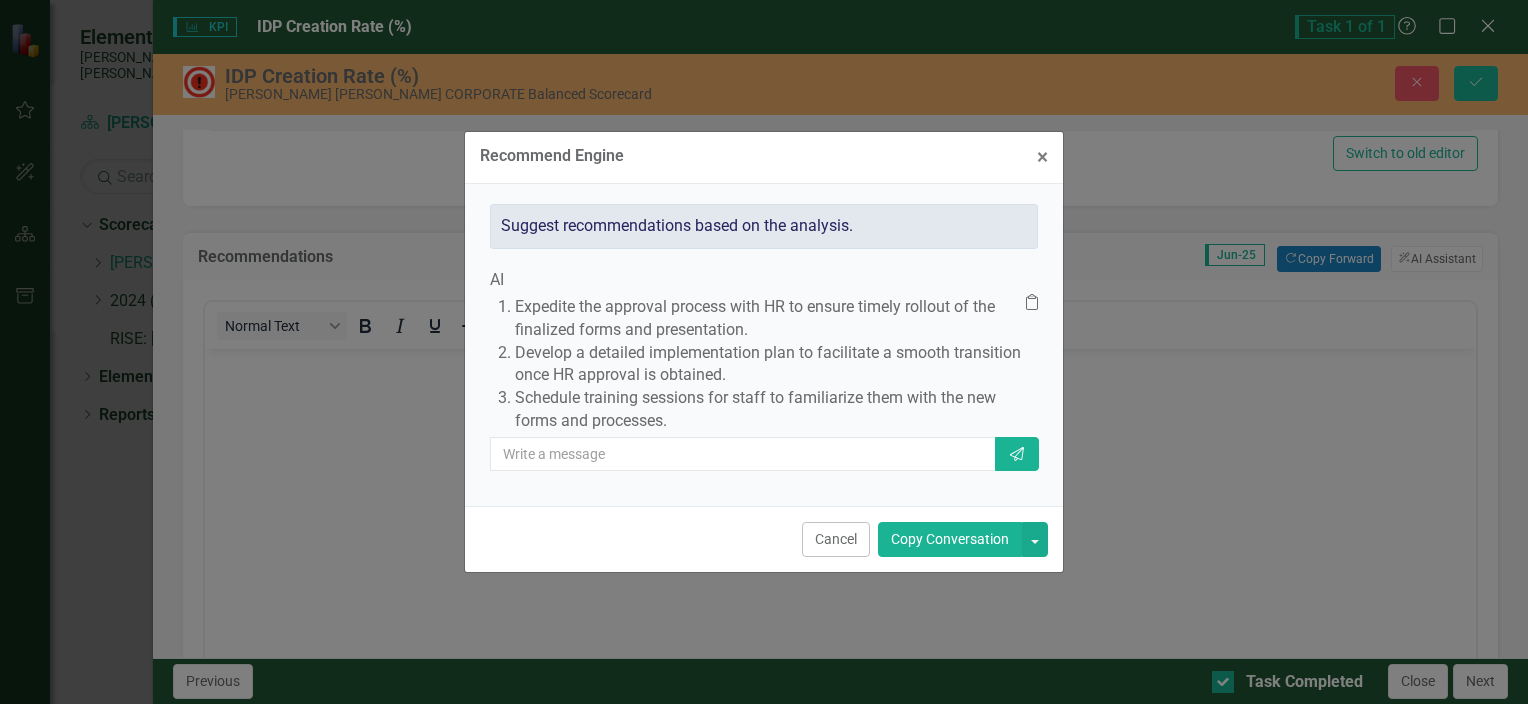 click on "Copy Conversation" at bounding box center (950, 539) 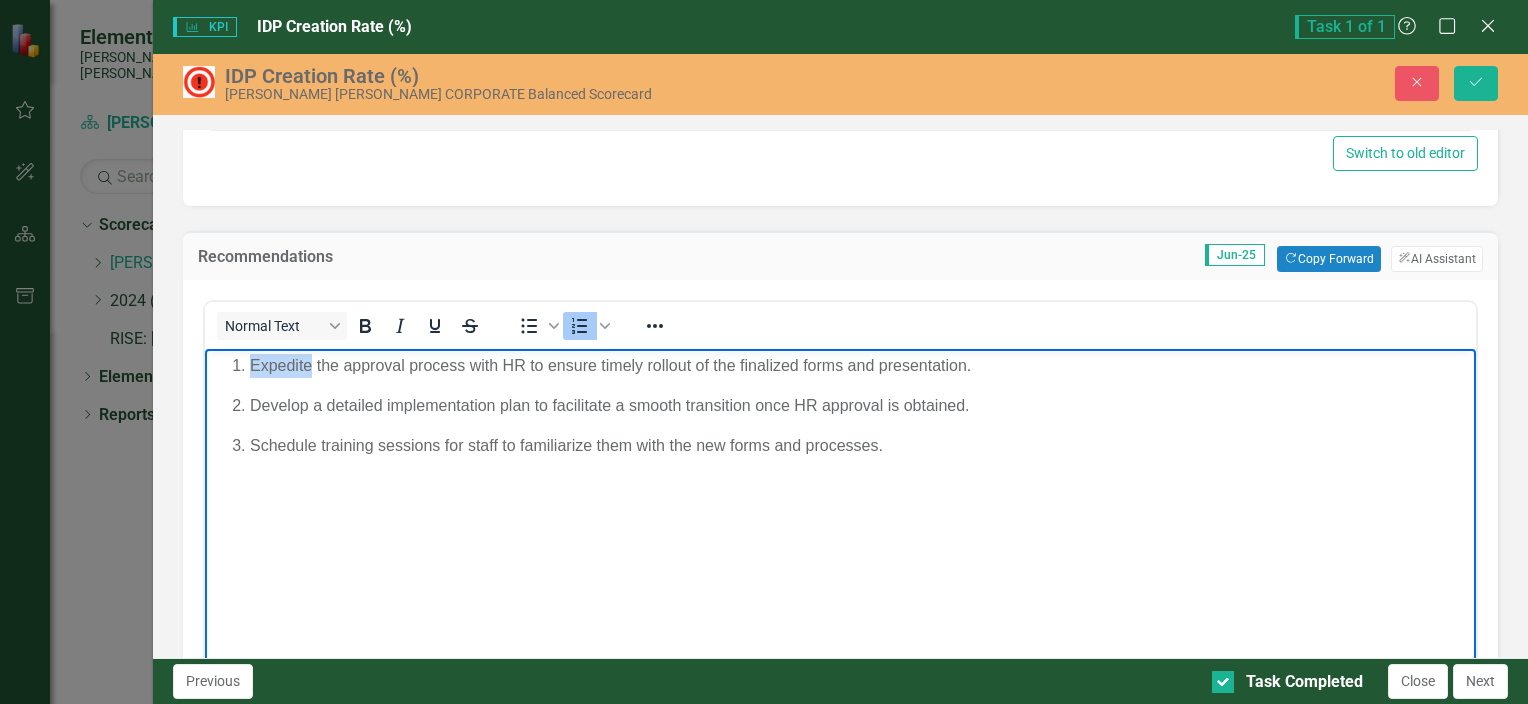 drag, startPoint x: 253, startPoint y: 362, endPoint x: 310, endPoint y: 370, distance: 57.558666 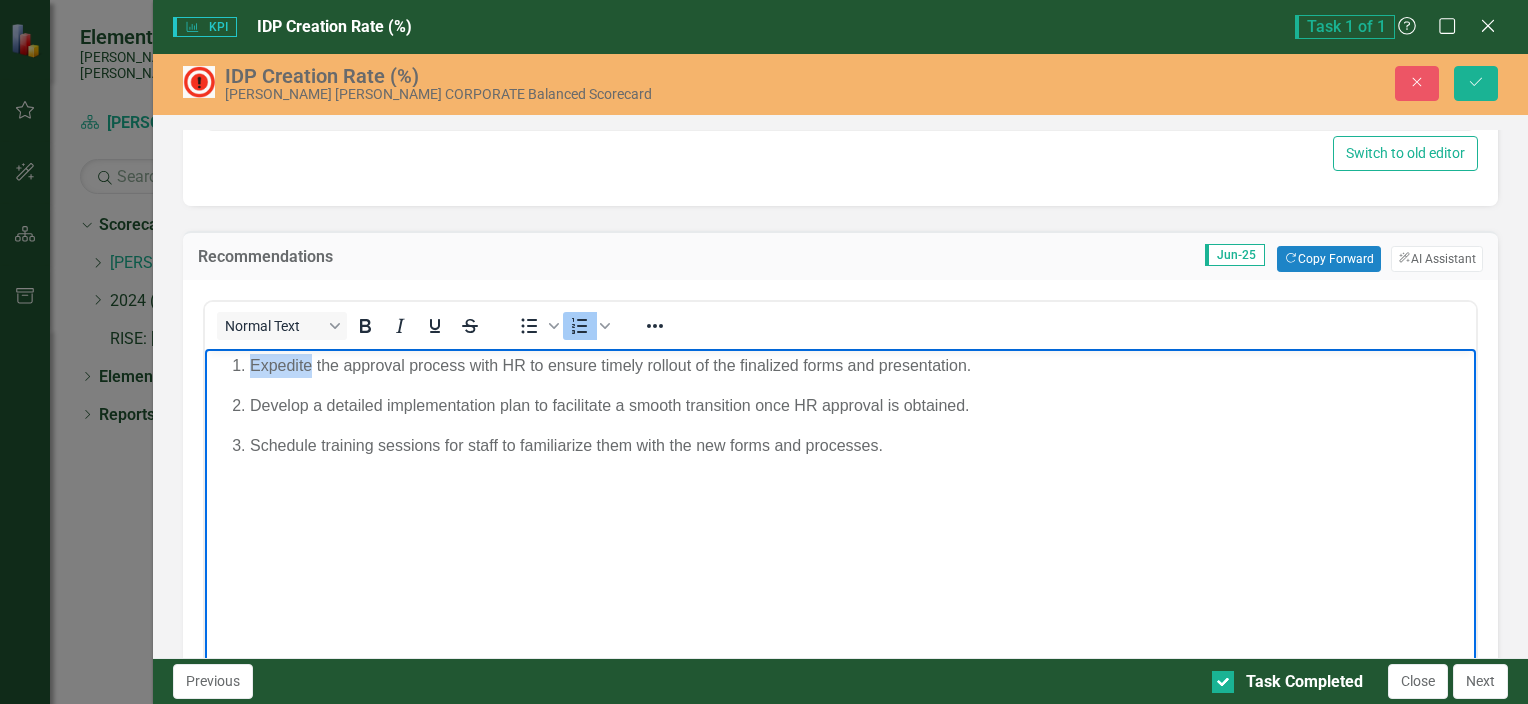 type 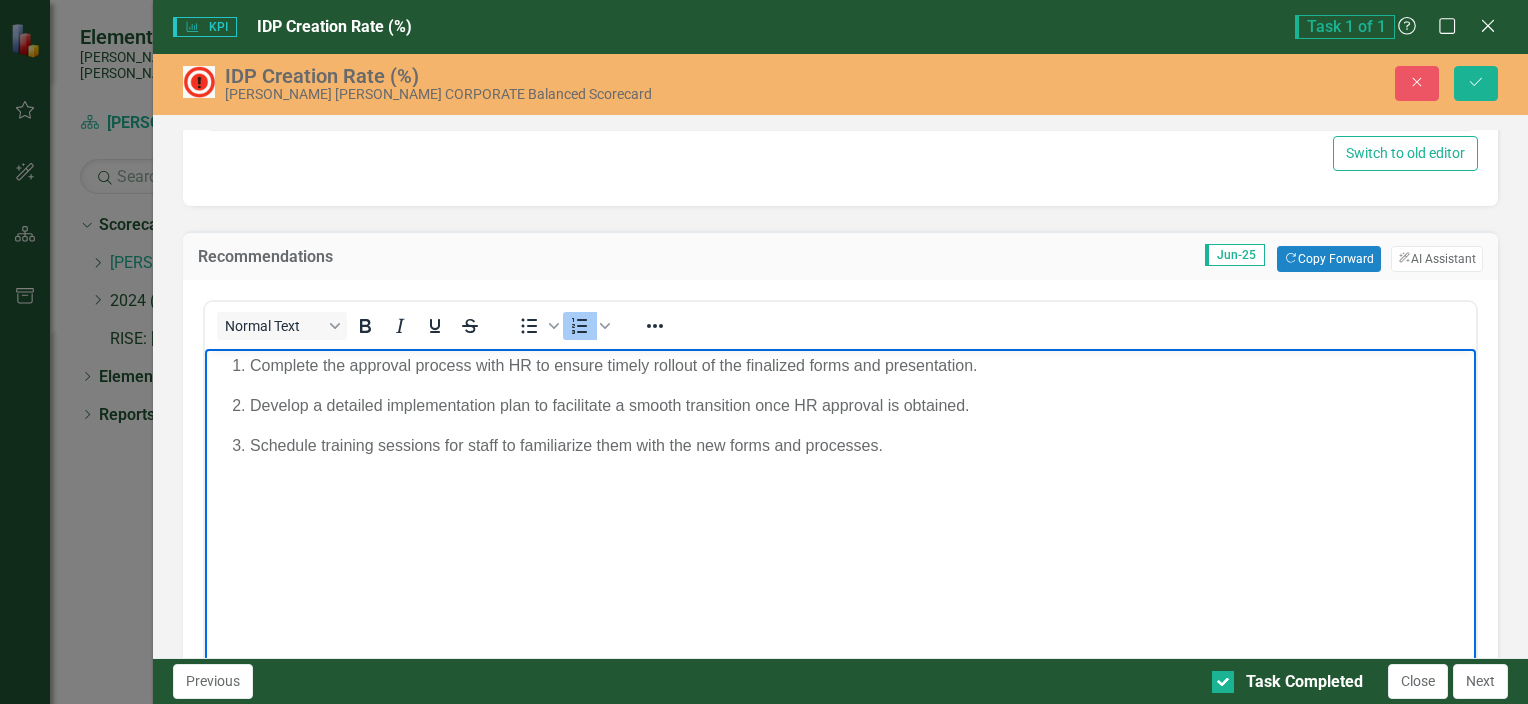 click on "Schedule training sessions for staff to familiarize them with the new forms and processes." at bounding box center [859, 446] 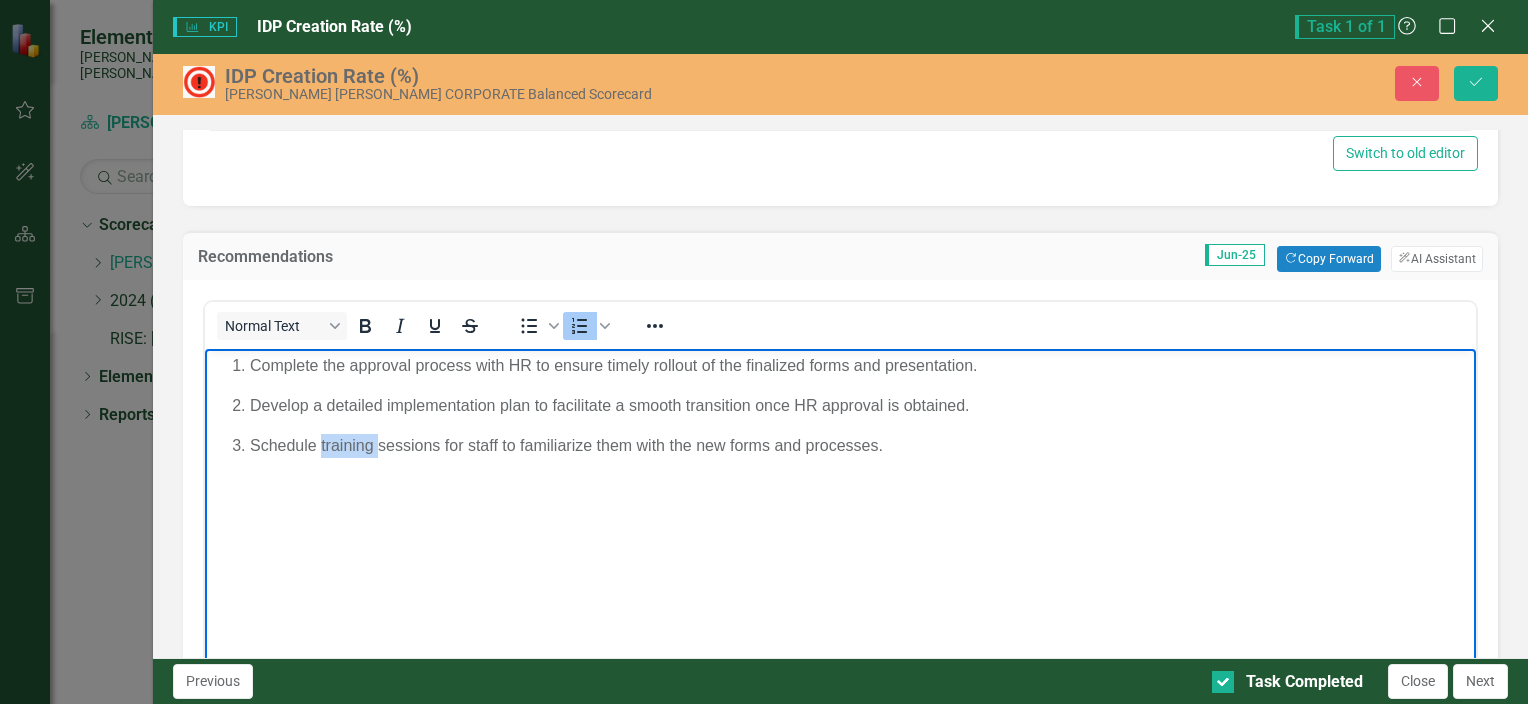 click on "Schedule training sessions for staff to familiarize them with the new forms and processes." at bounding box center (859, 446) 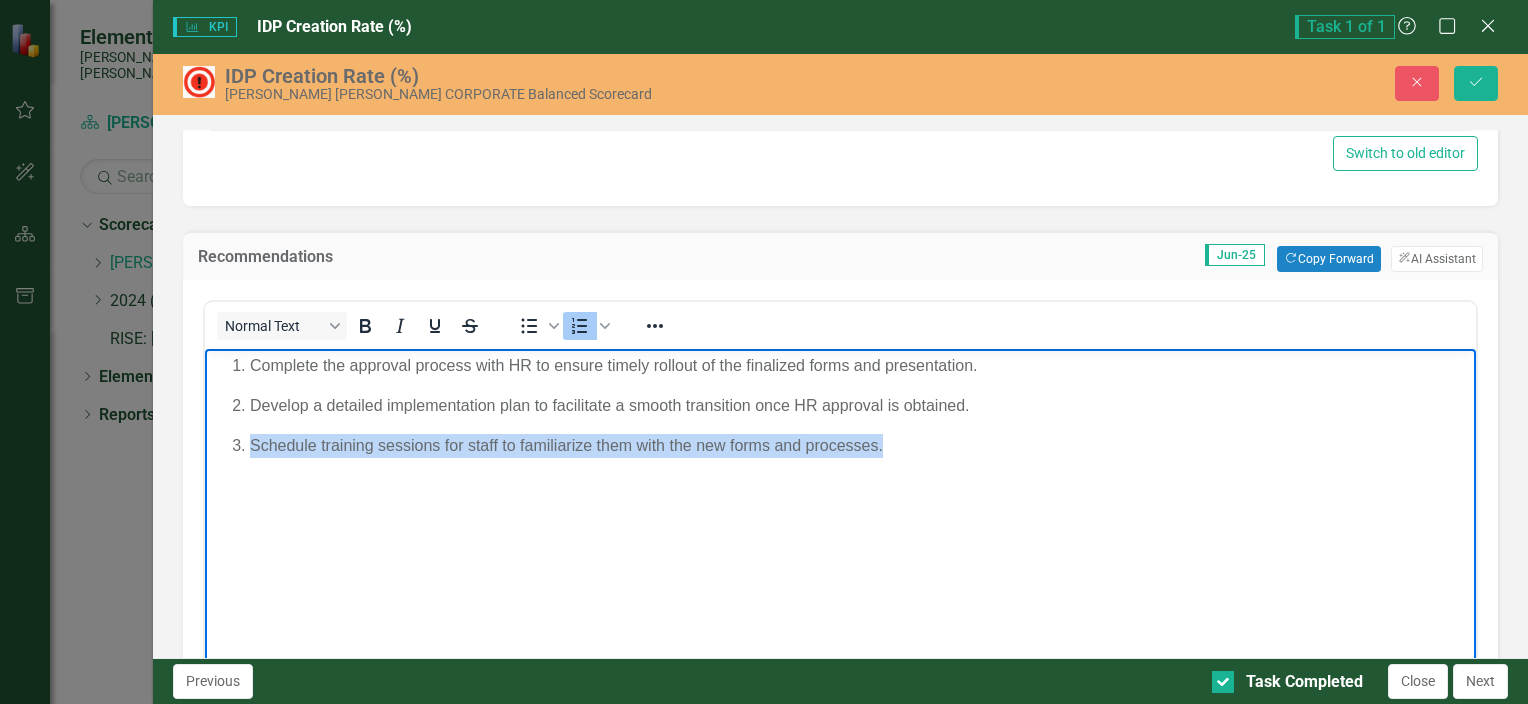 click on "Schedule training sessions for staff to familiarize them with the new forms and processes." at bounding box center [859, 446] 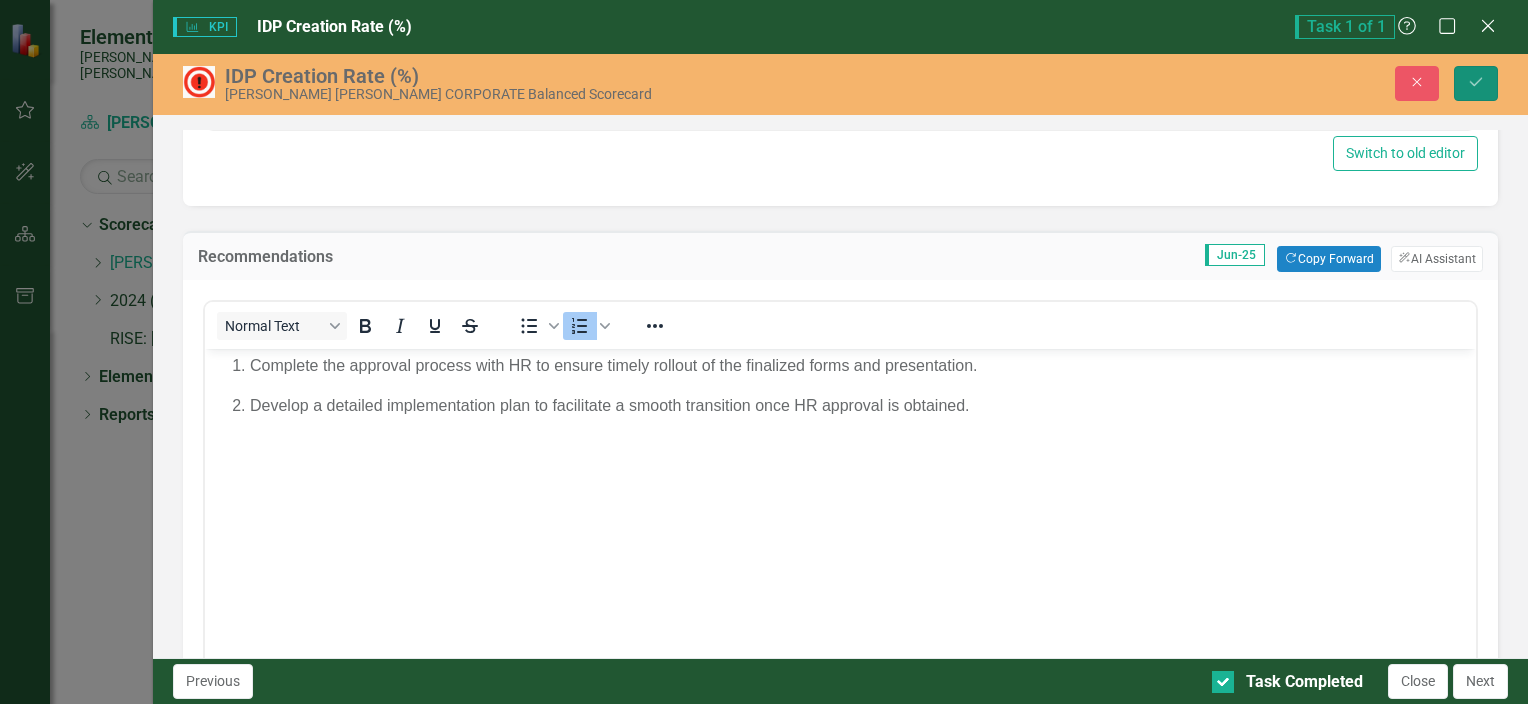 click on "Save" 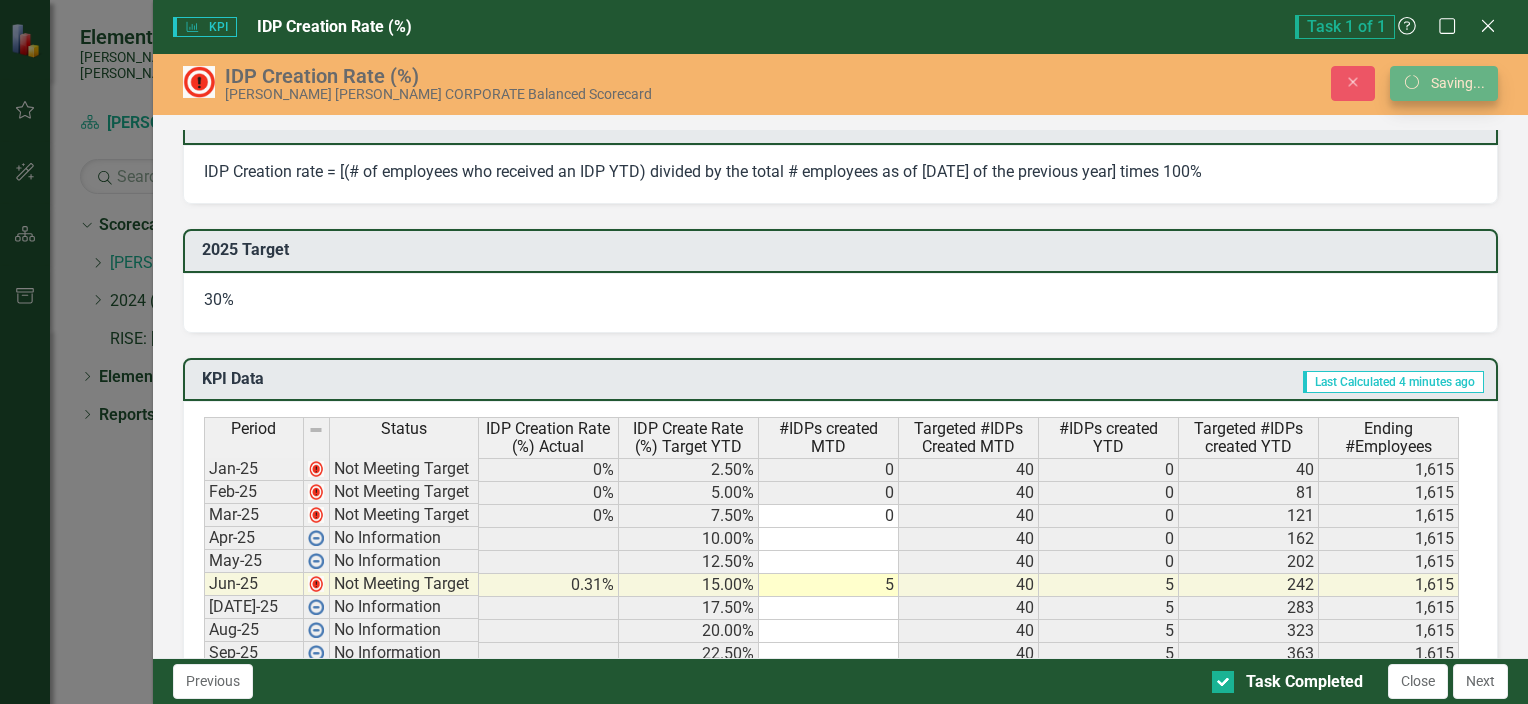 scroll, scrollTop: 868, scrollLeft: 0, axis: vertical 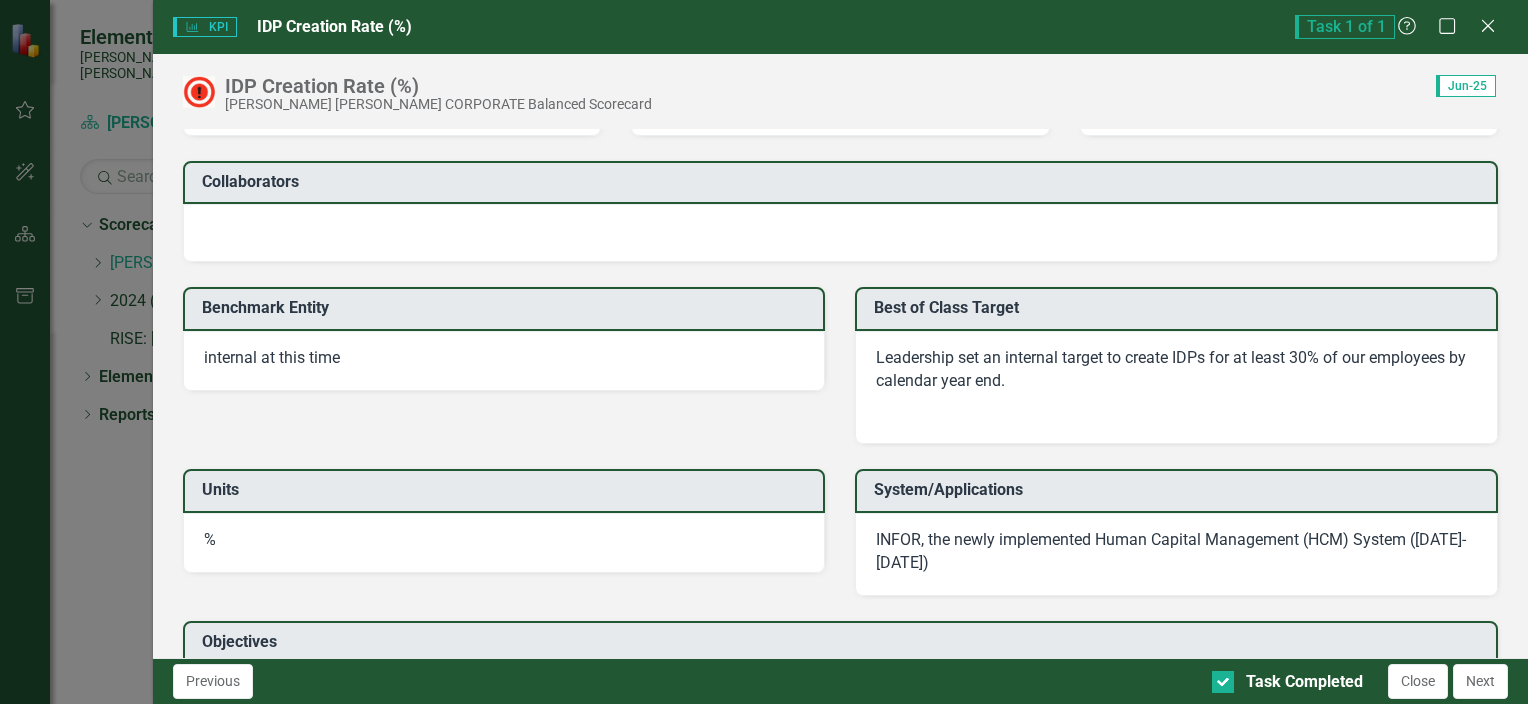 click on "INFOR, the newly implemented Human Capital Management (HCM) System ([DATE]-[DATE])" at bounding box center [1176, 552] 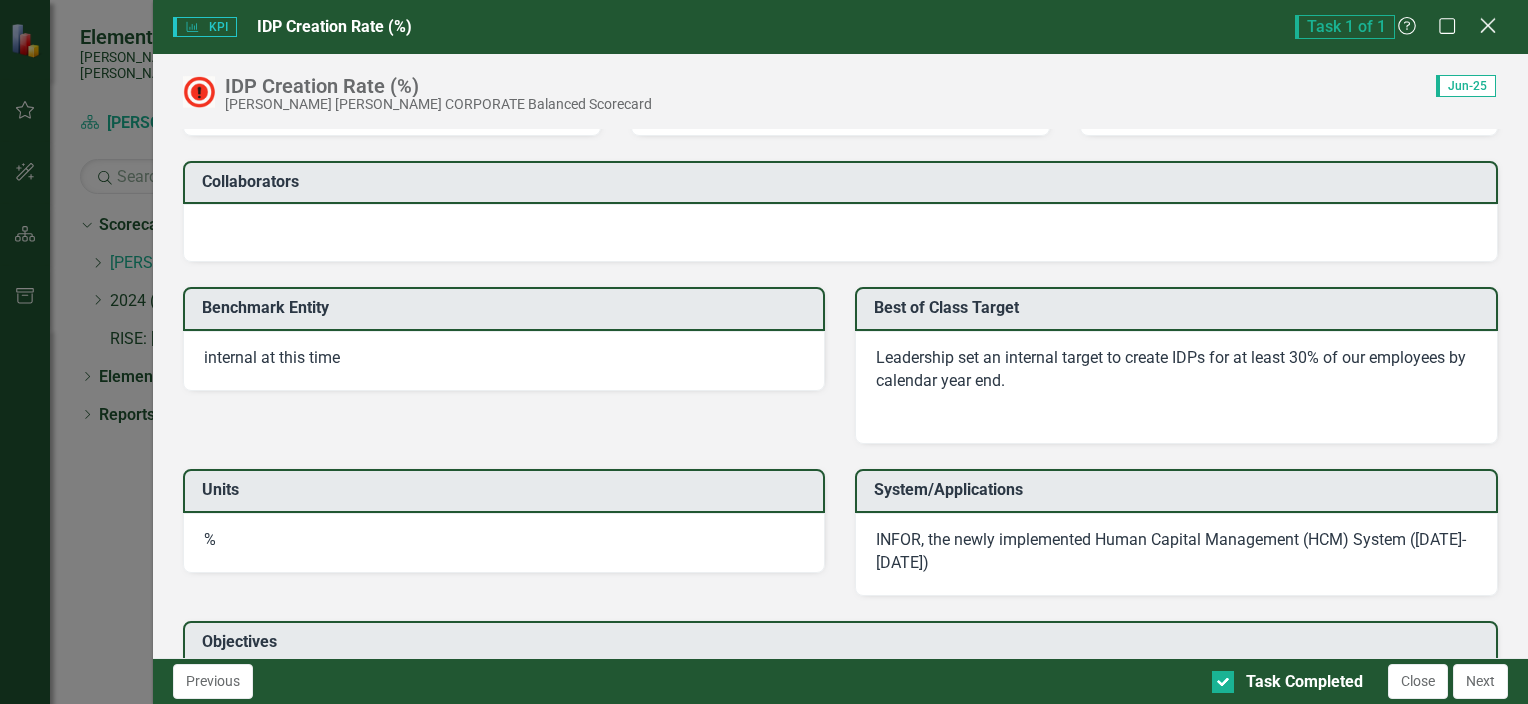 click on "Close" 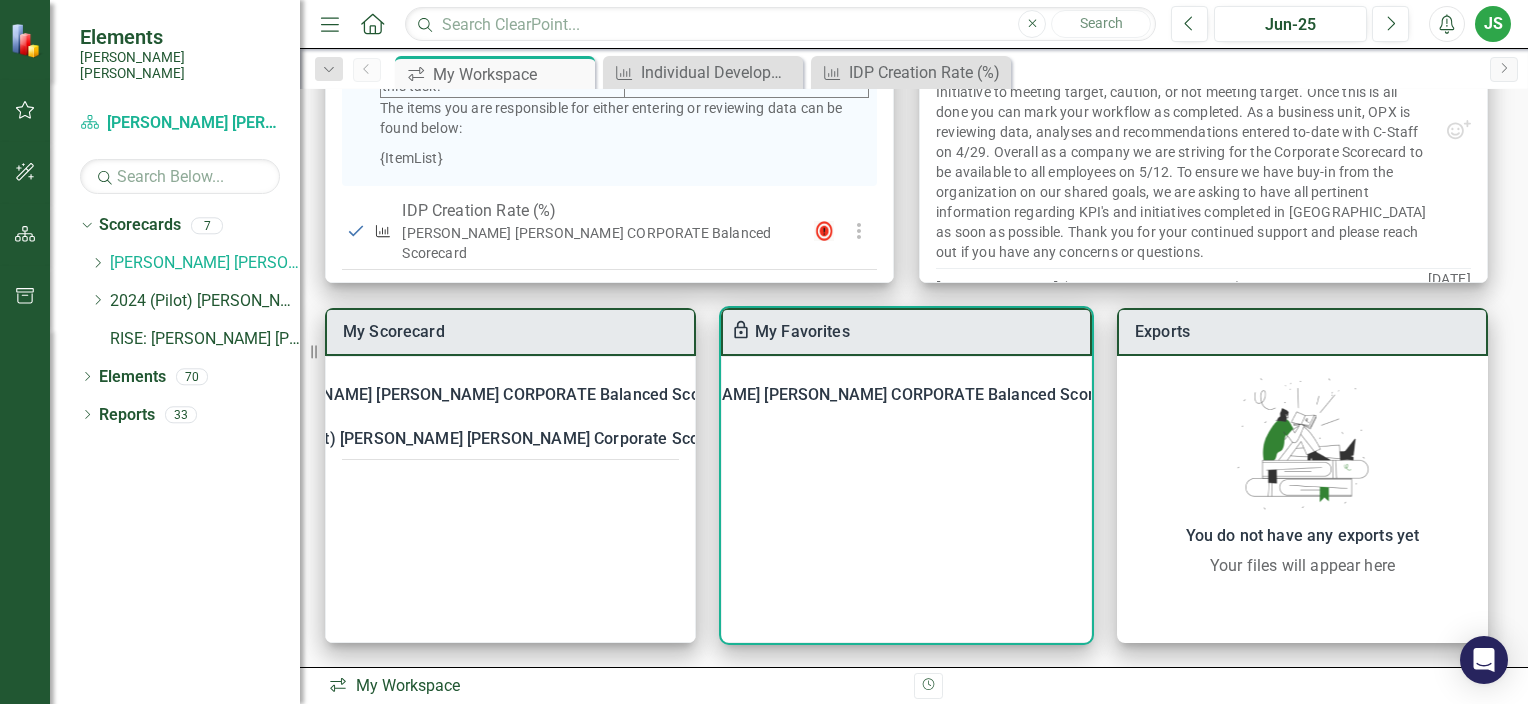 click on "[PERSON_NAME] [PERSON_NAME] CORPORATE Balanced Scorecard" at bounding box center (886, 395) 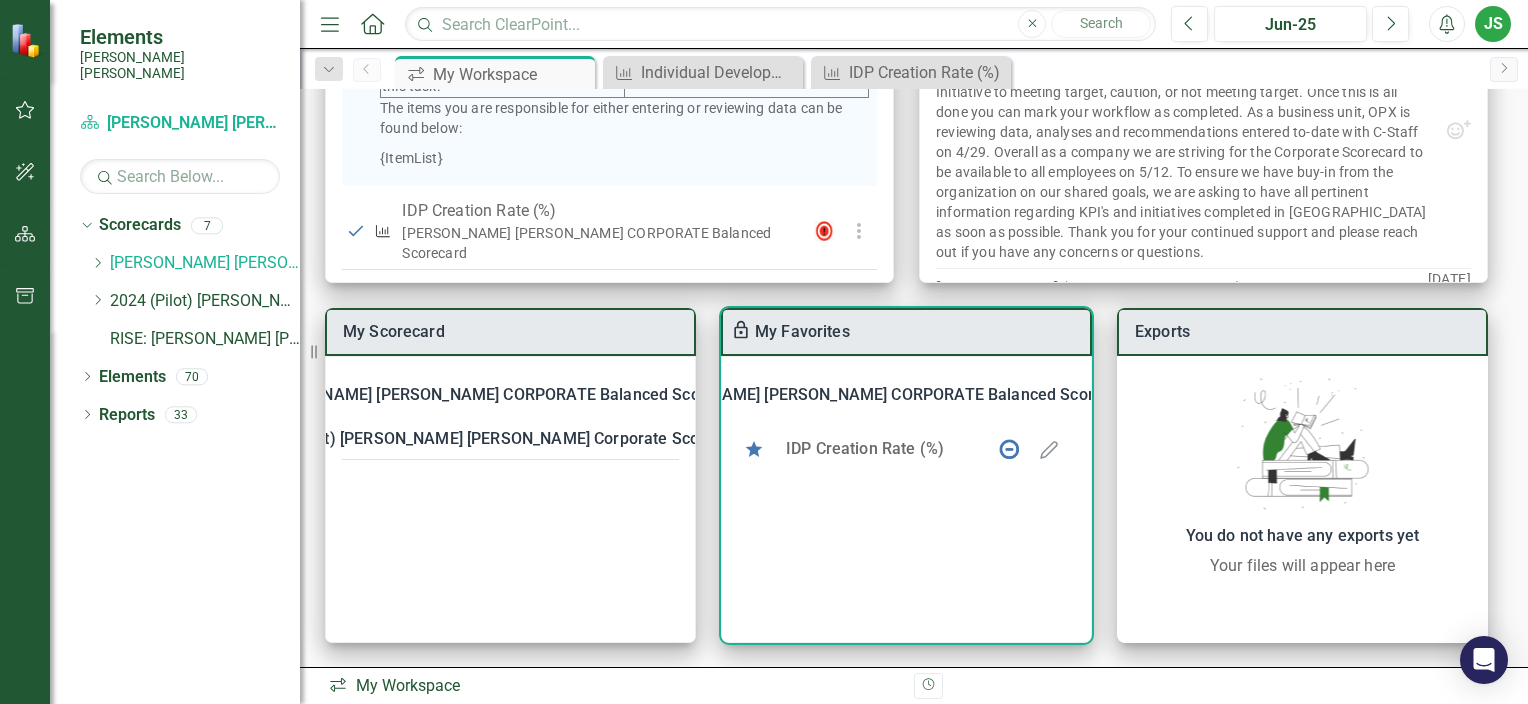click on "IDP Creation Rate (%)" at bounding box center (865, 448) 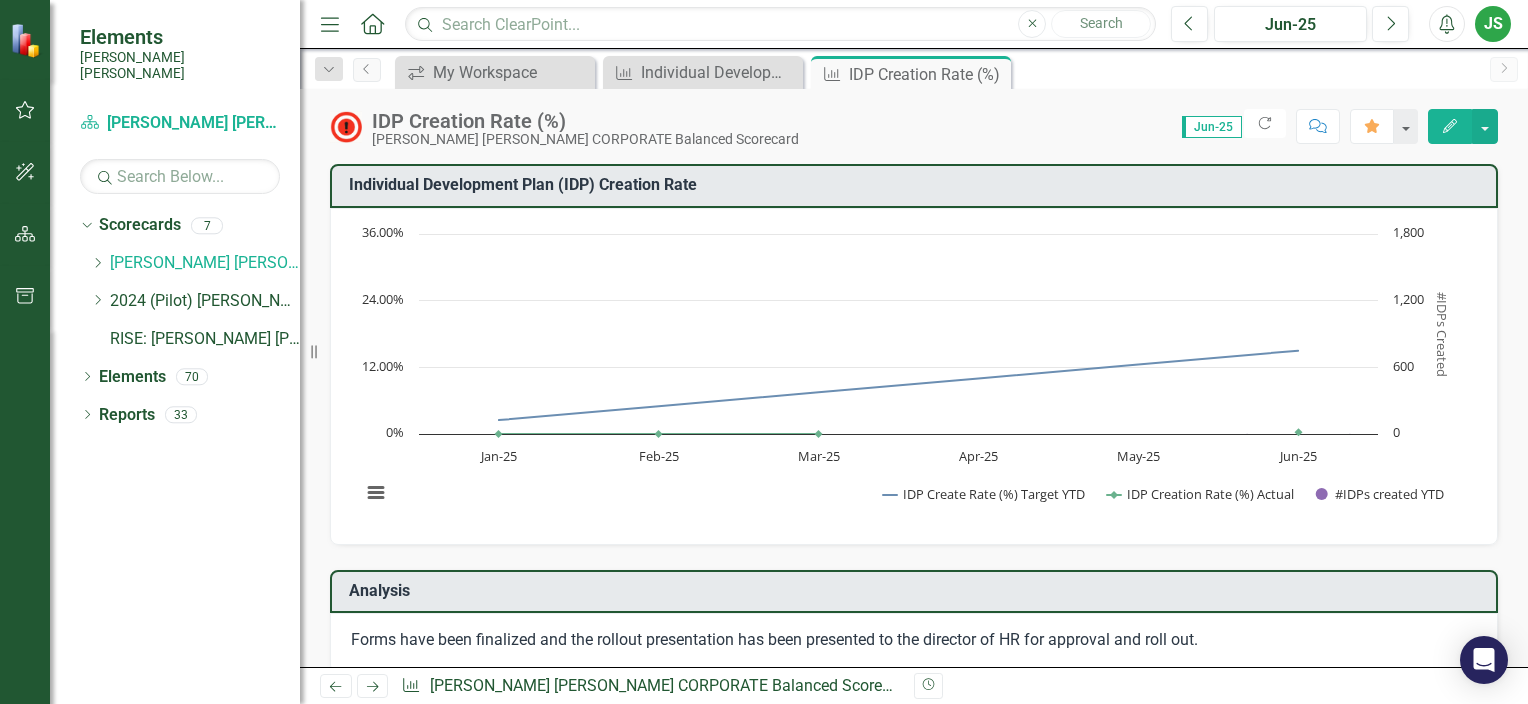 scroll, scrollTop: 0, scrollLeft: 0, axis: both 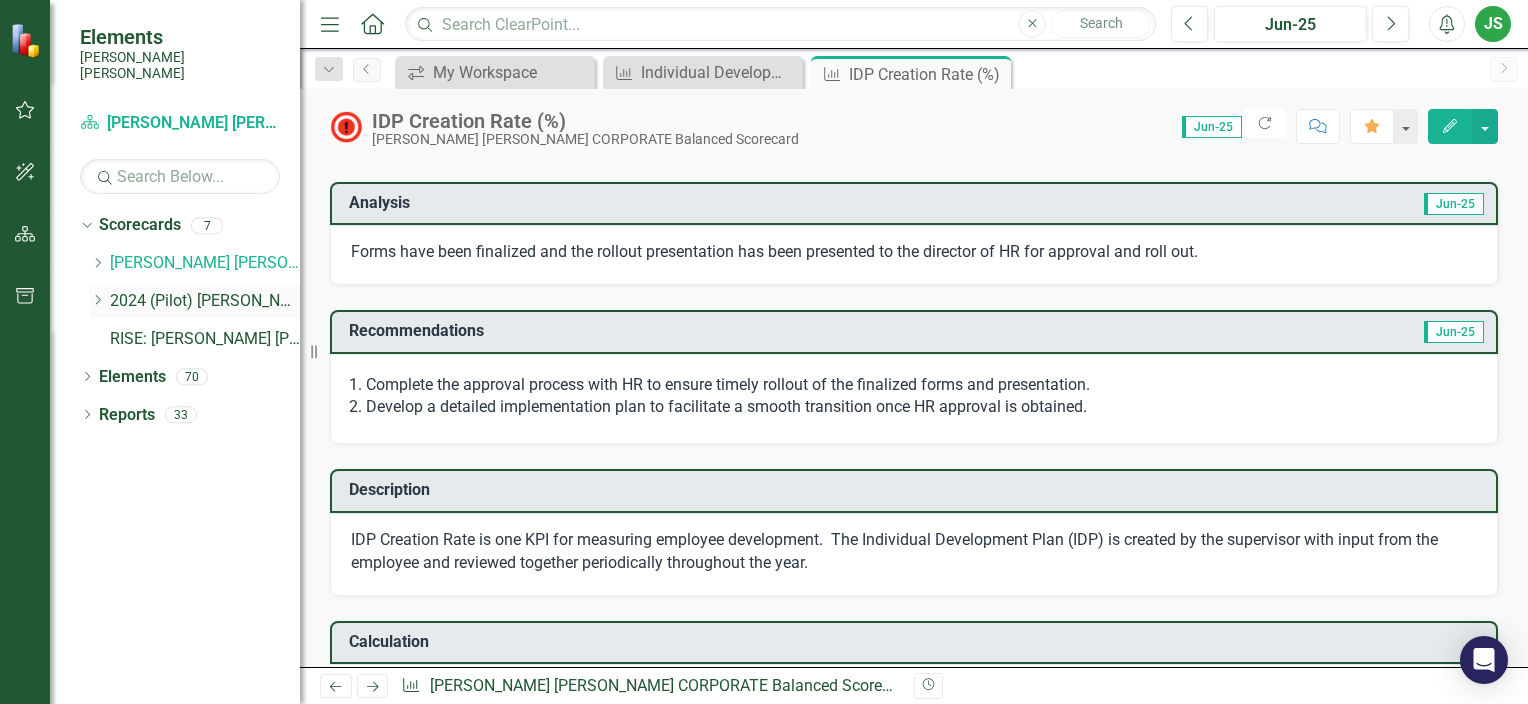 click on "Dropdown" 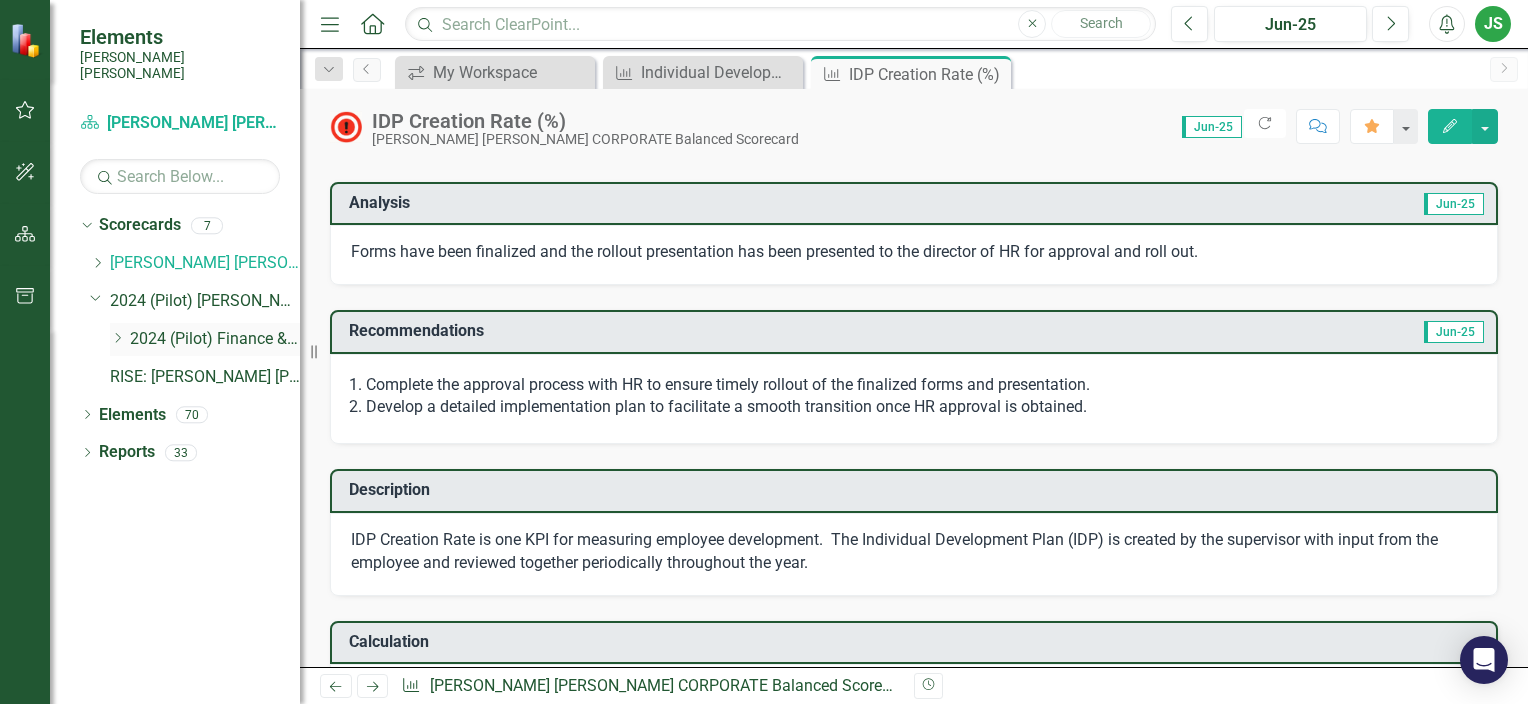 click on "2024 (Pilot) Finance & Admin" at bounding box center [215, 339] 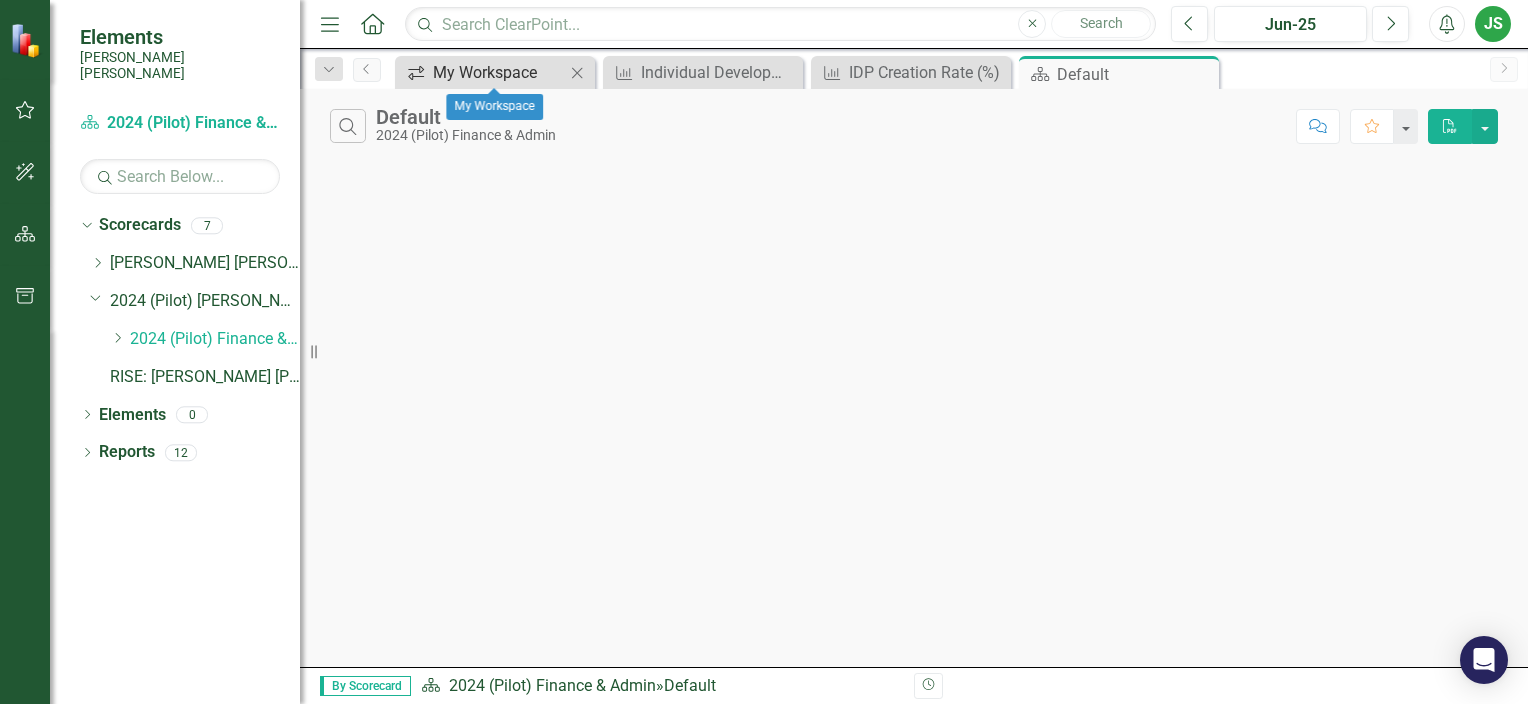 click on "My Workspace" at bounding box center (499, 72) 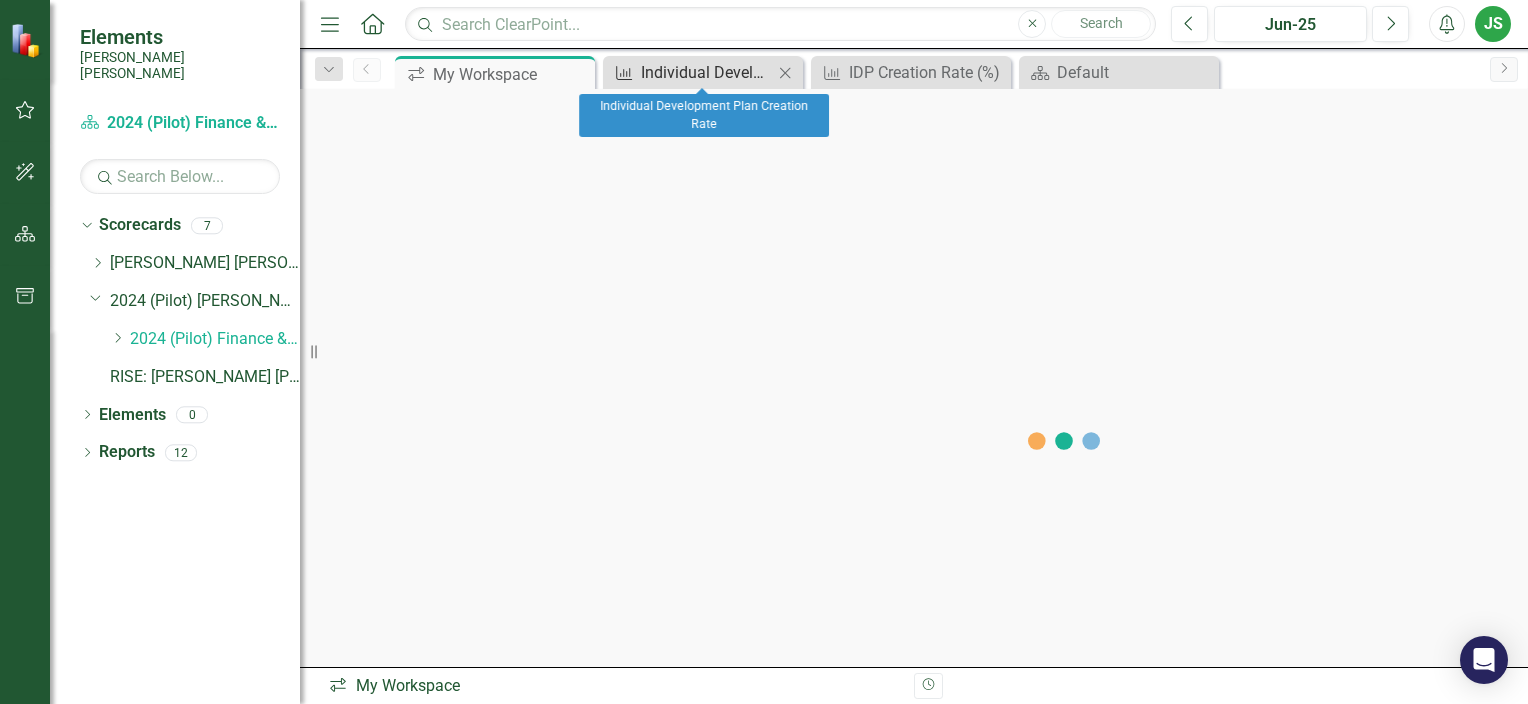 click on "Individual Development Plan Creation Rate" at bounding box center (707, 72) 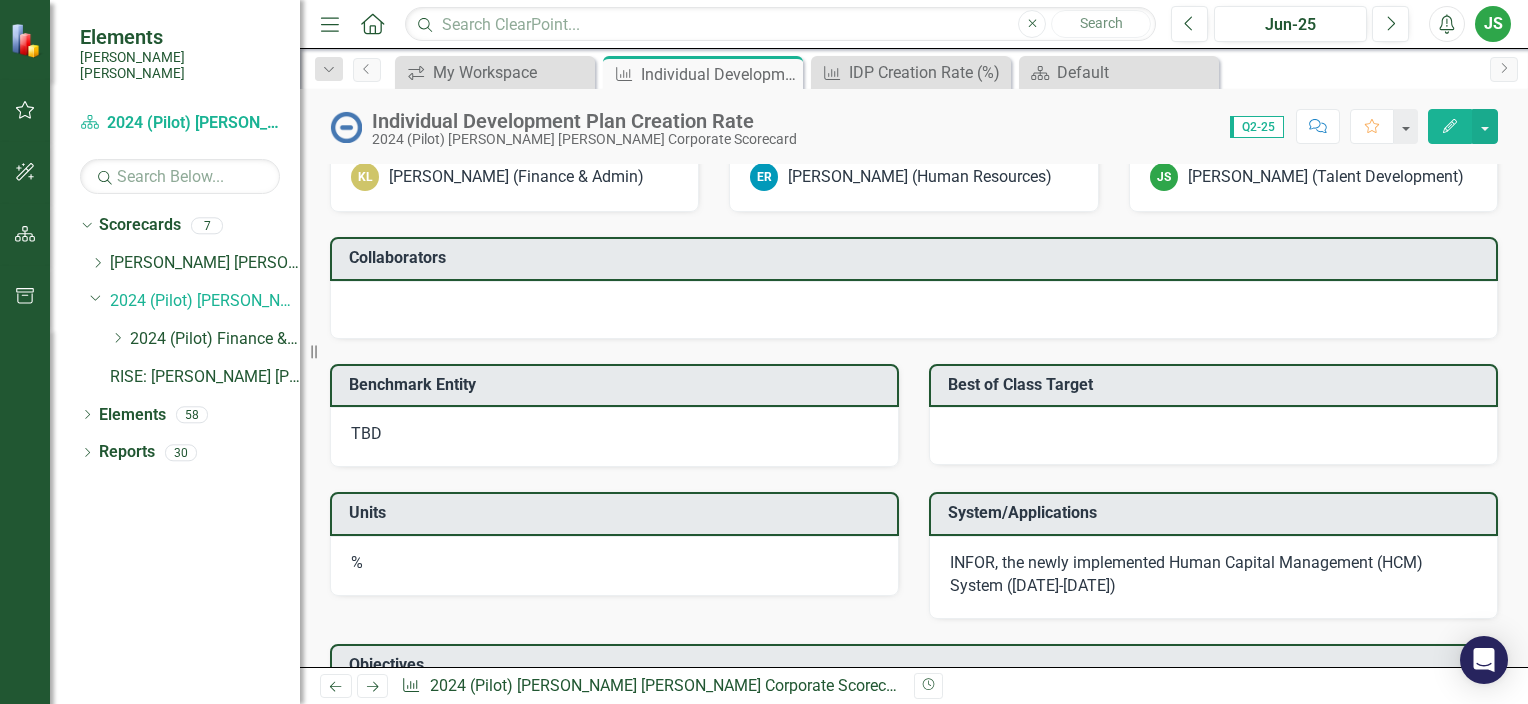 scroll, scrollTop: 1671, scrollLeft: 0, axis: vertical 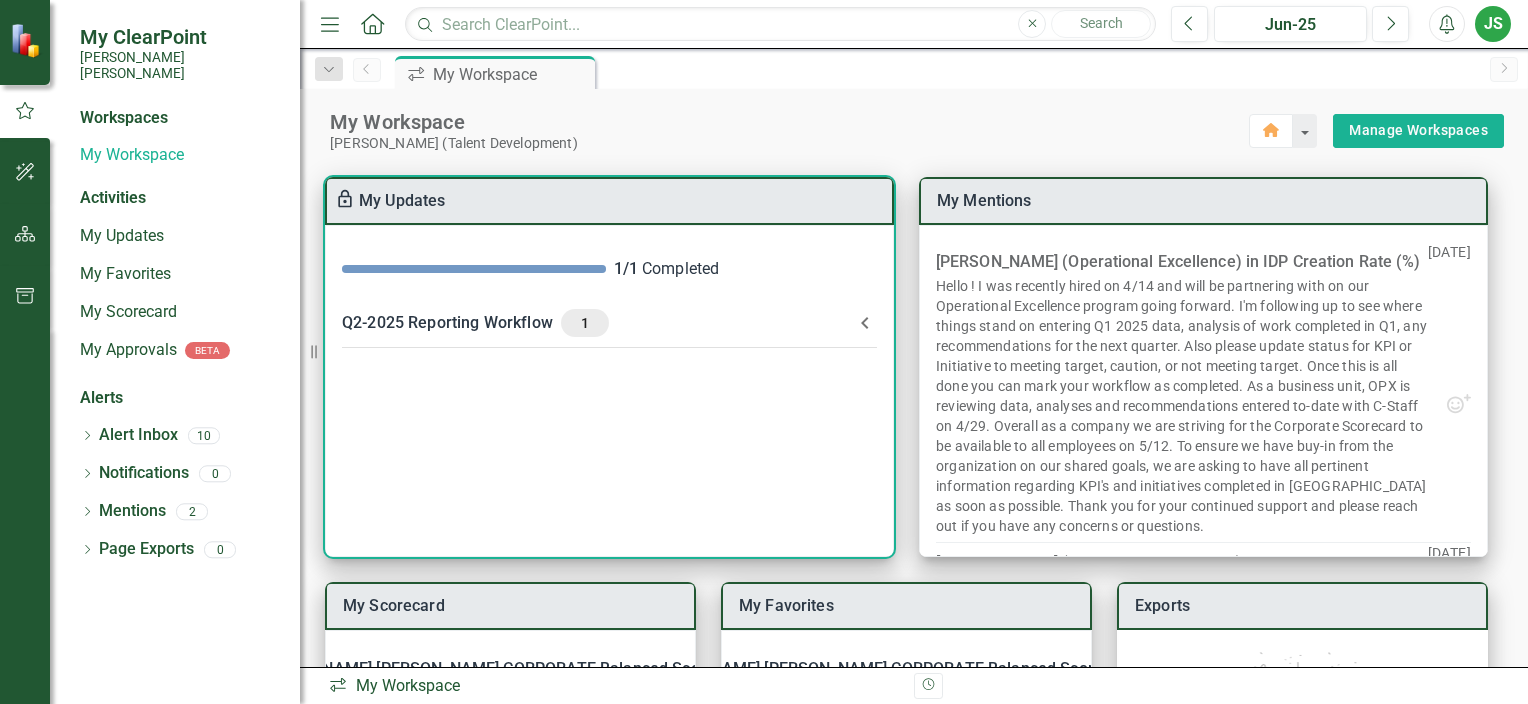 click on "Q2-2025 Reporting Workflow 1" at bounding box center [597, 323] 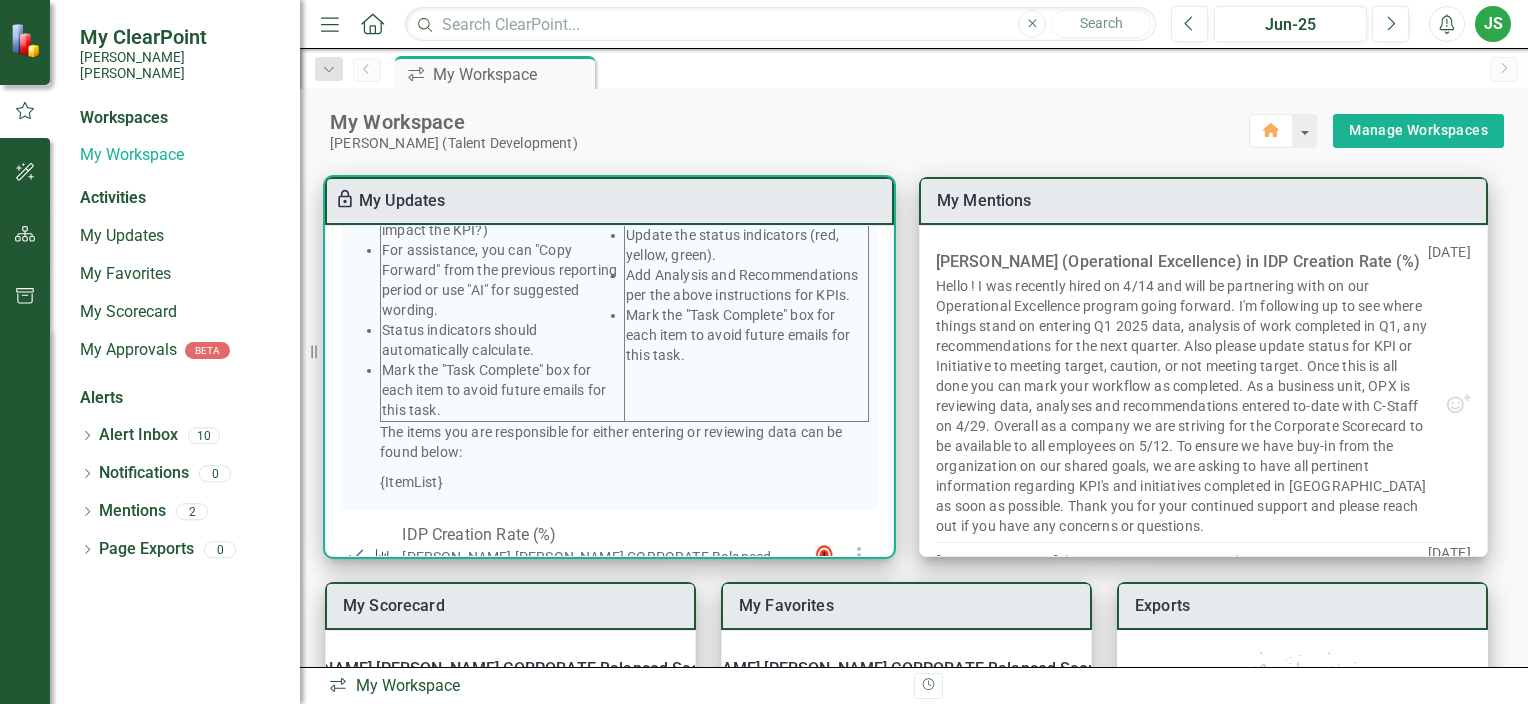 scroll, scrollTop: 506, scrollLeft: 0, axis: vertical 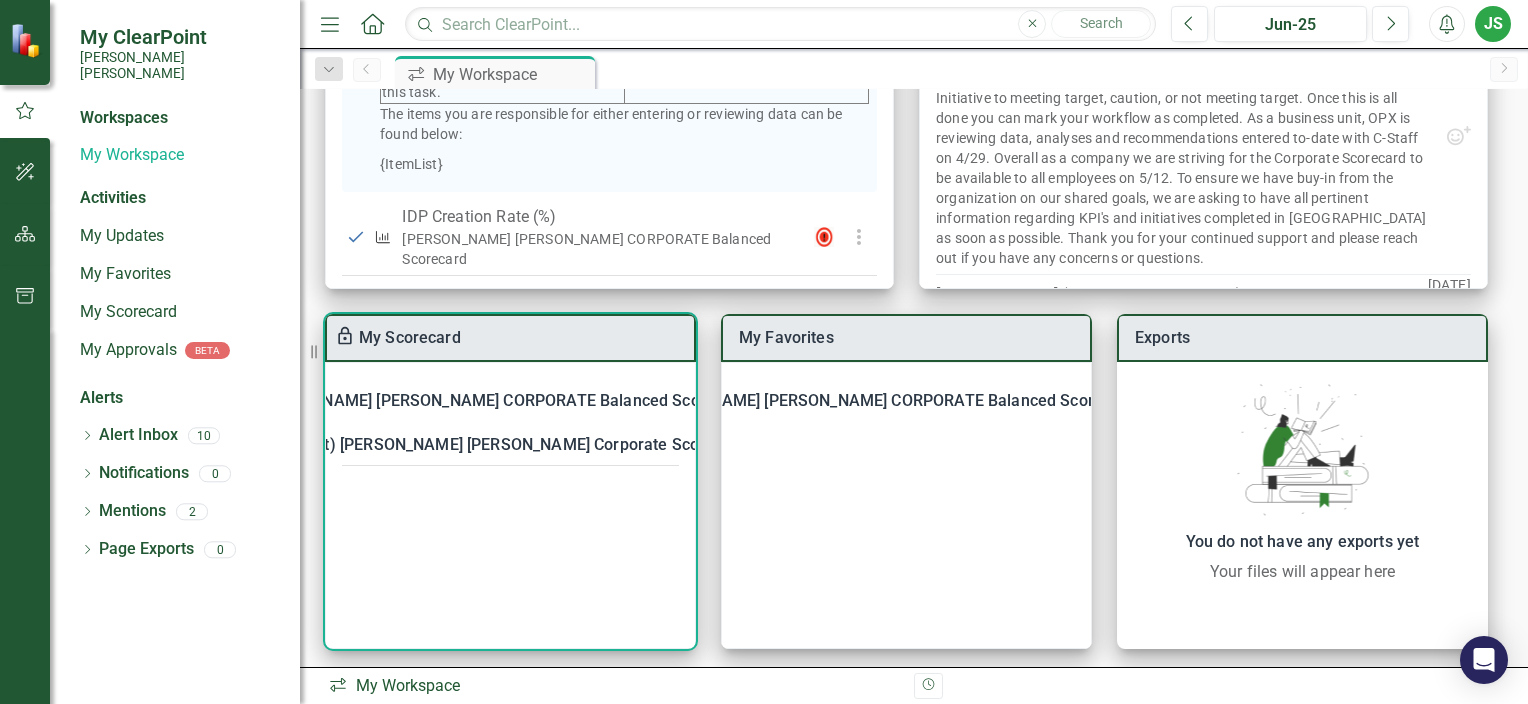 click on "[PERSON_NAME] [PERSON_NAME] CORPORATE Balanced Scorecard" at bounding box center (498, 401) 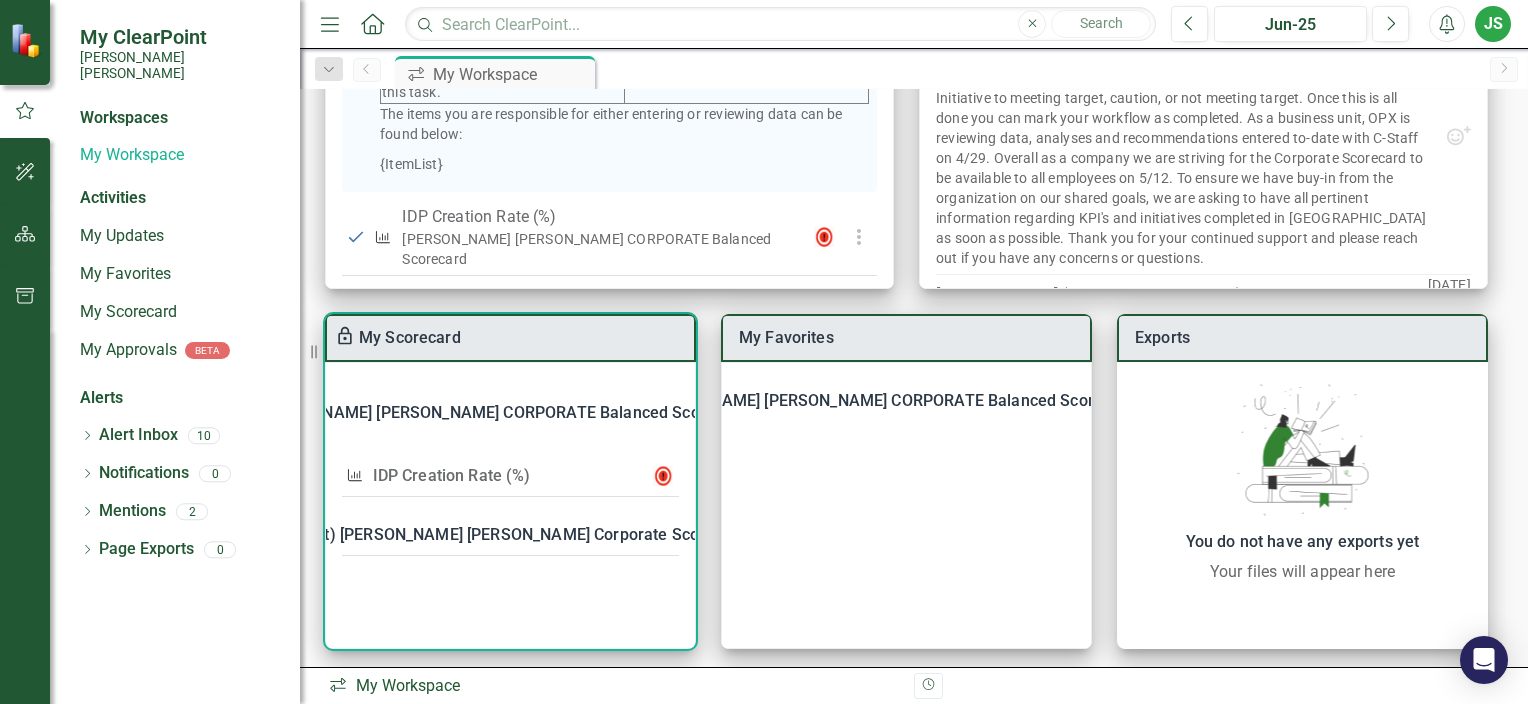 click on "IDP Creation Rate (%)" at bounding box center (452, 475) 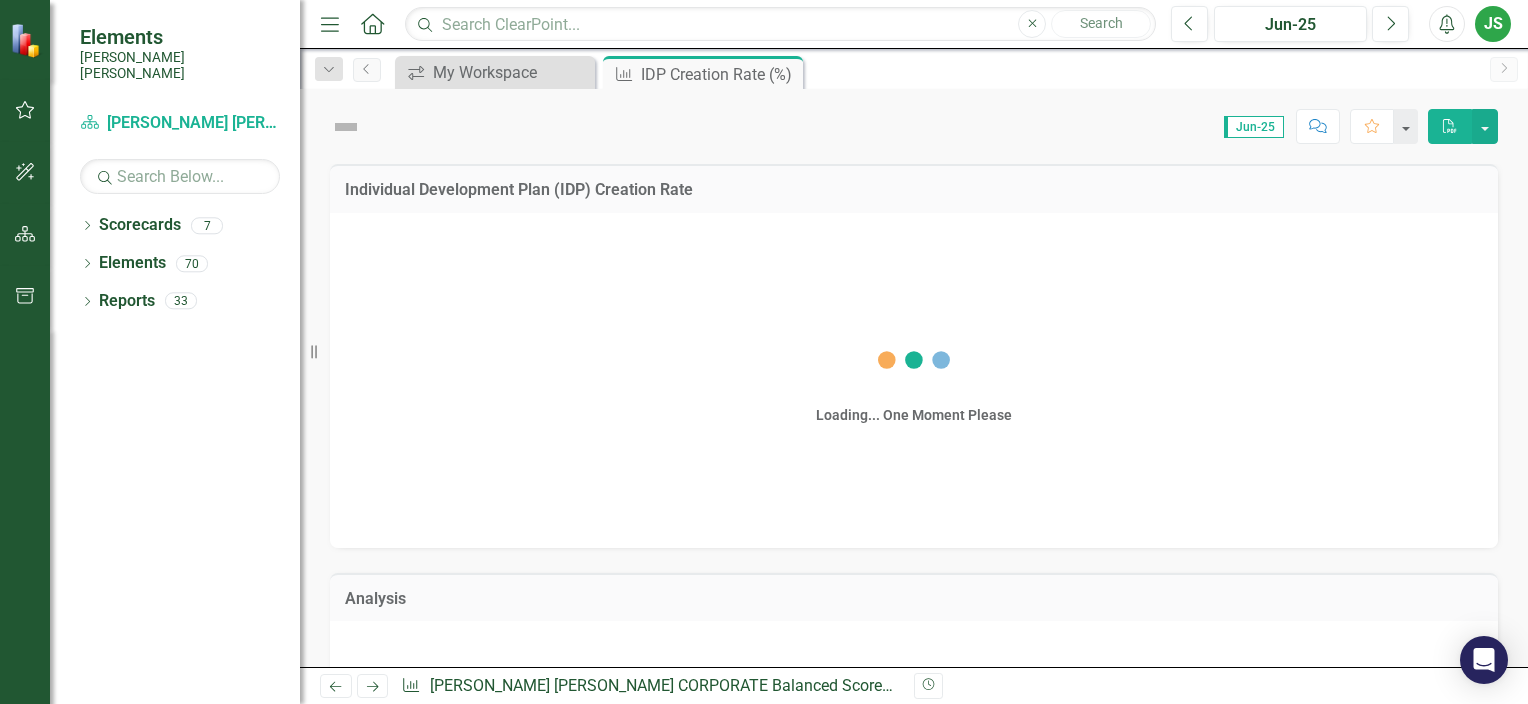 scroll, scrollTop: 0, scrollLeft: 0, axis: both 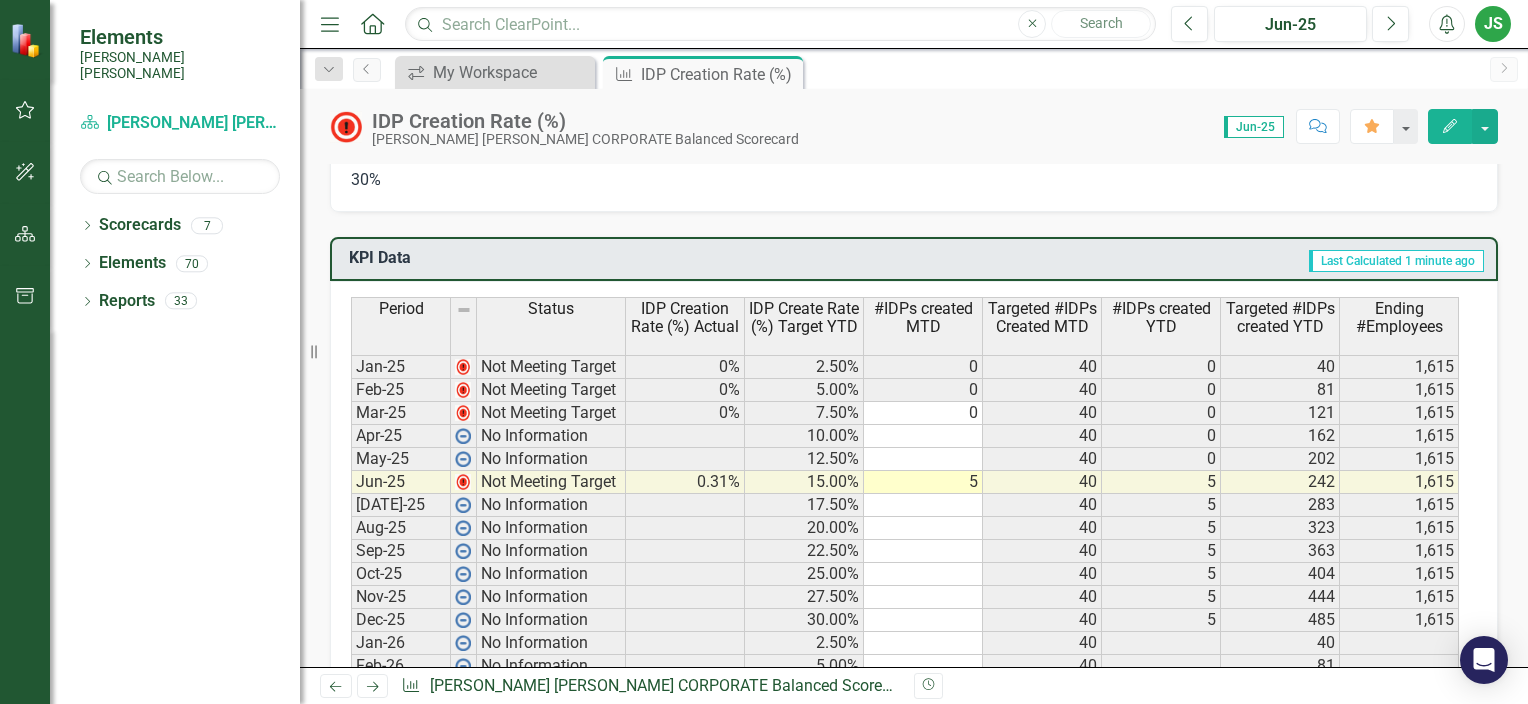 click at bounding box center [923, 436] 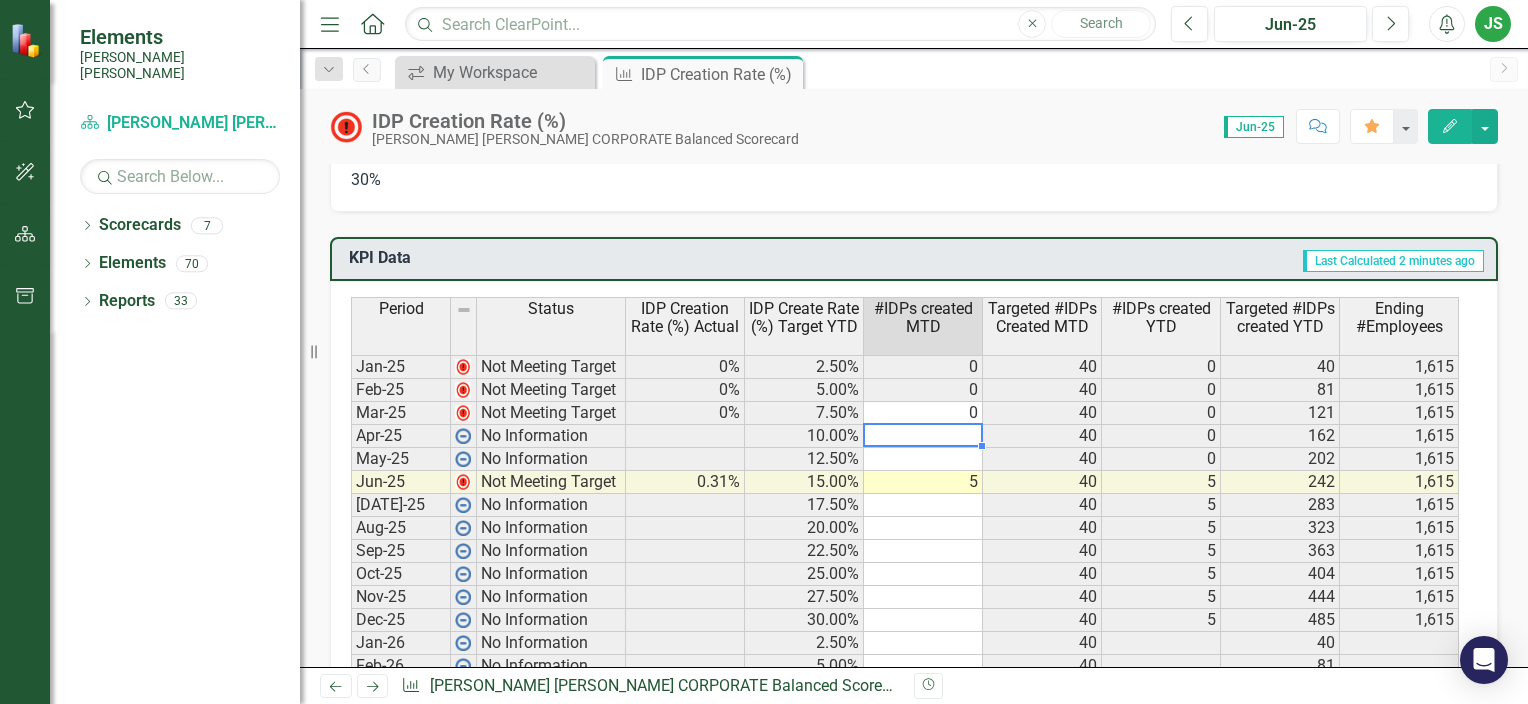 type on "0" 